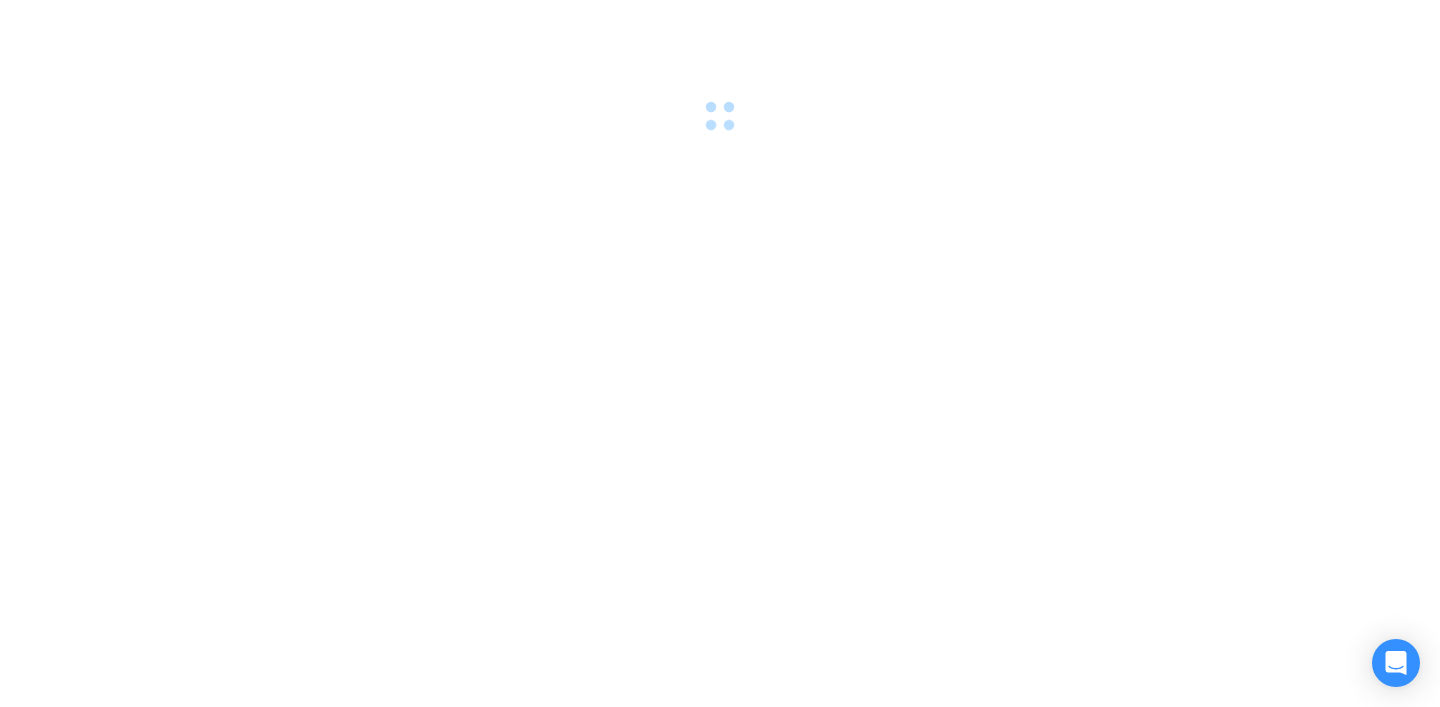 scroll, scrollTop: 0, scrollLeft: 0, axis: both 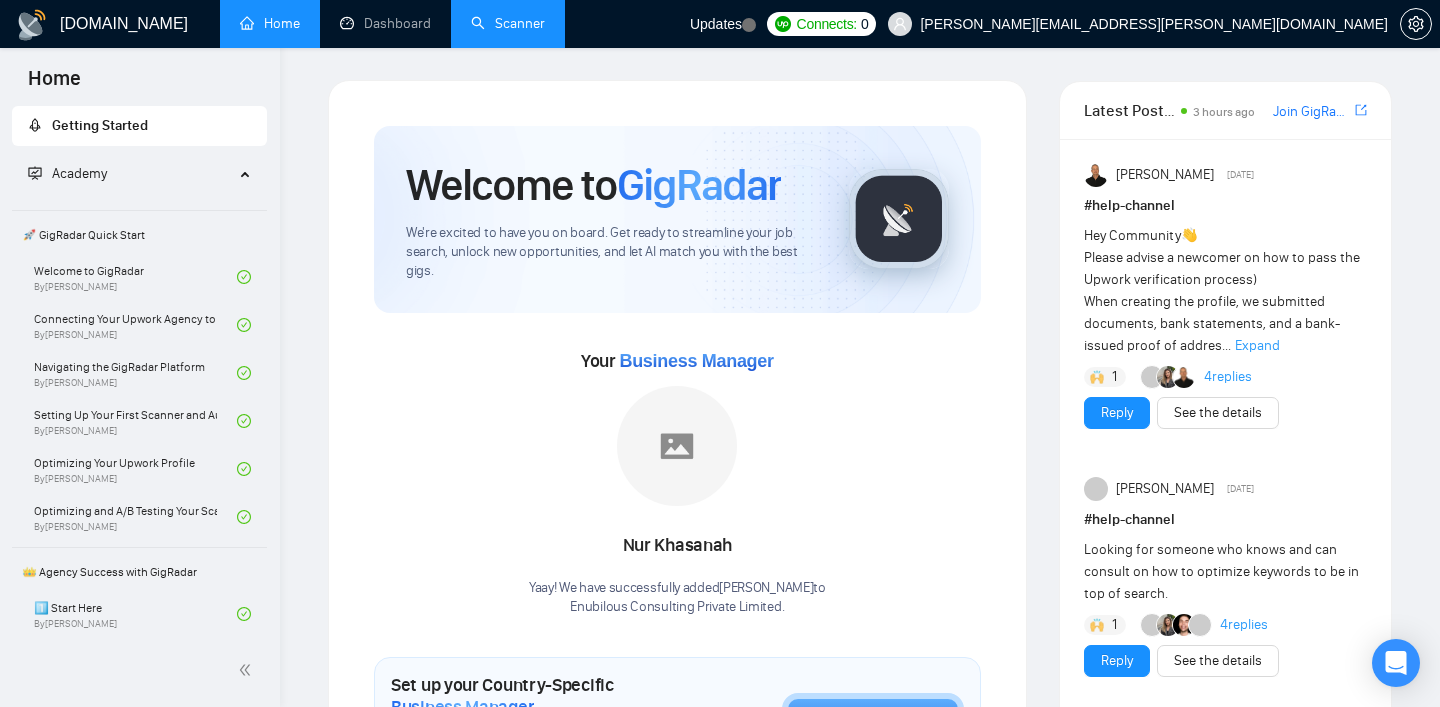 click on "Scanner" at bounding box center [508, 23] 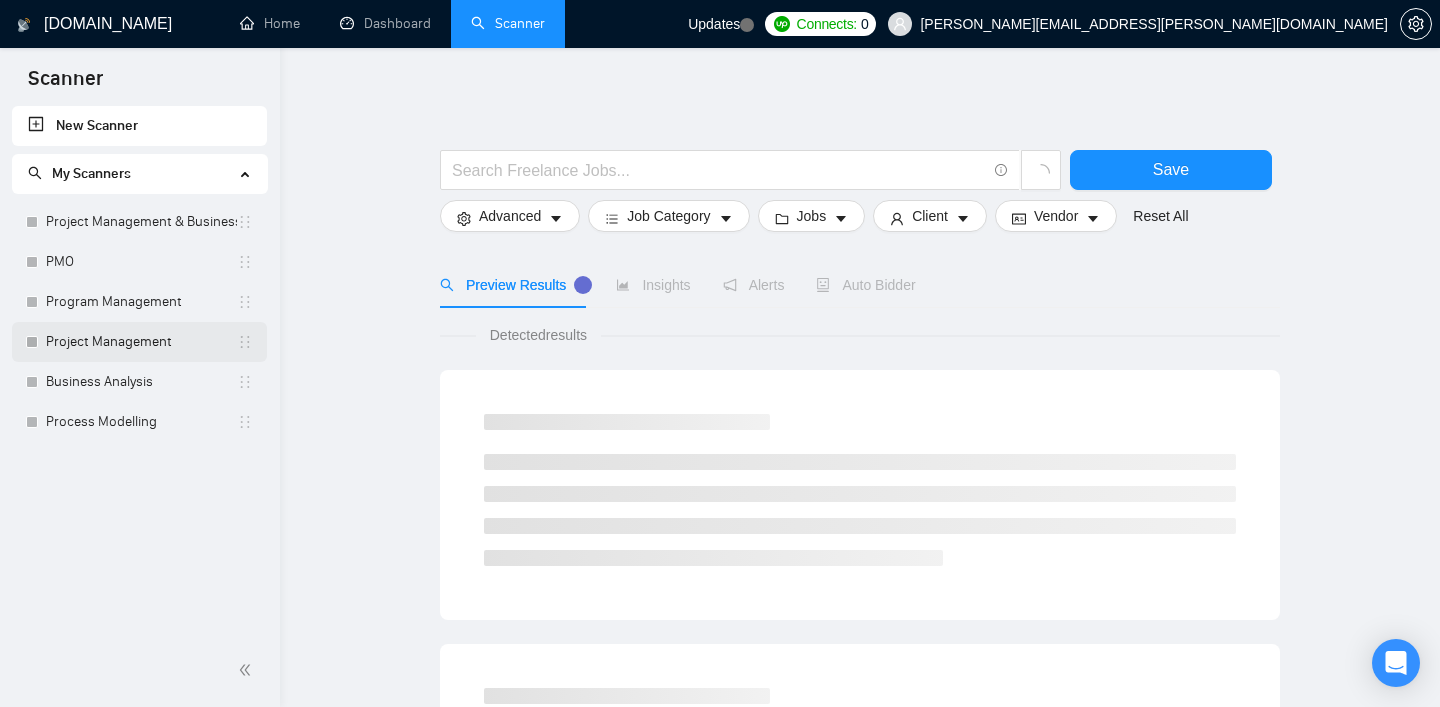click on "Project Management" at bounding box center [141, 342] 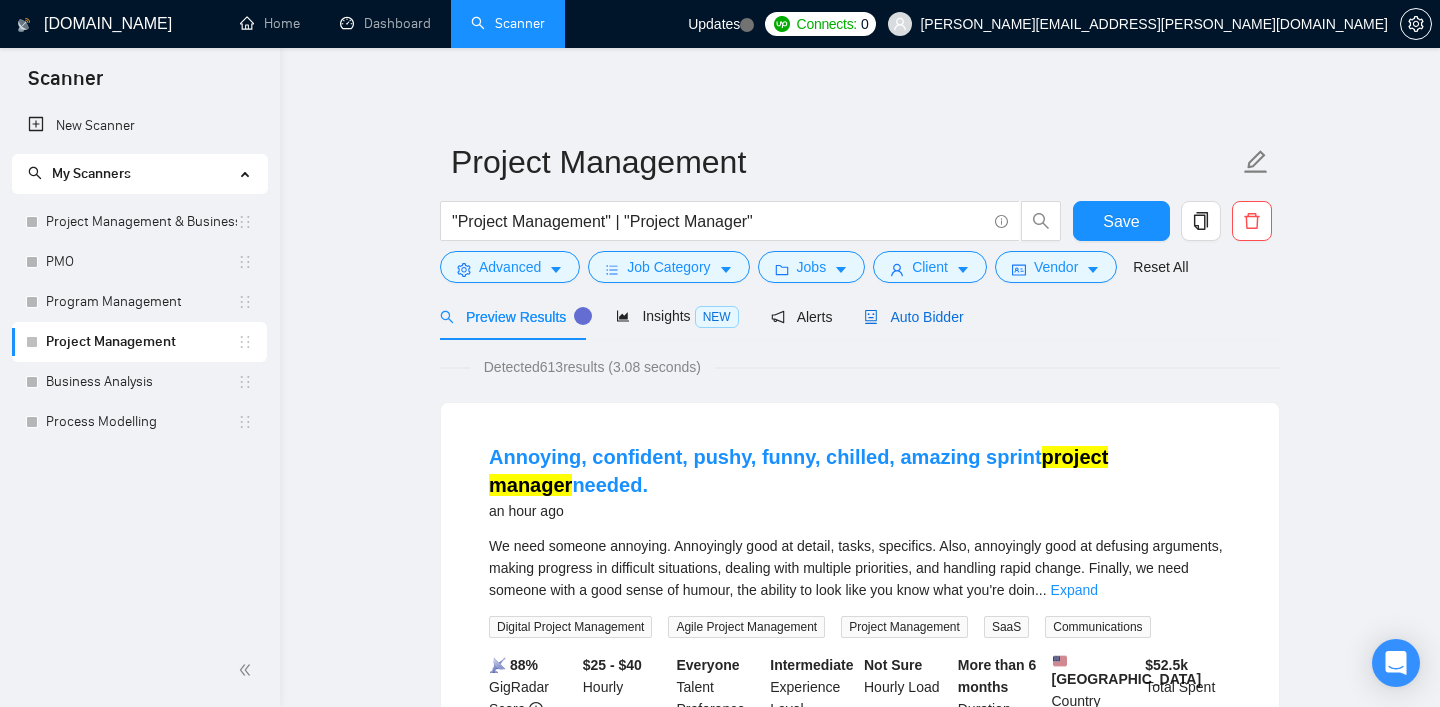 click on "Auto Bidder" at bounding box center (913, 317) 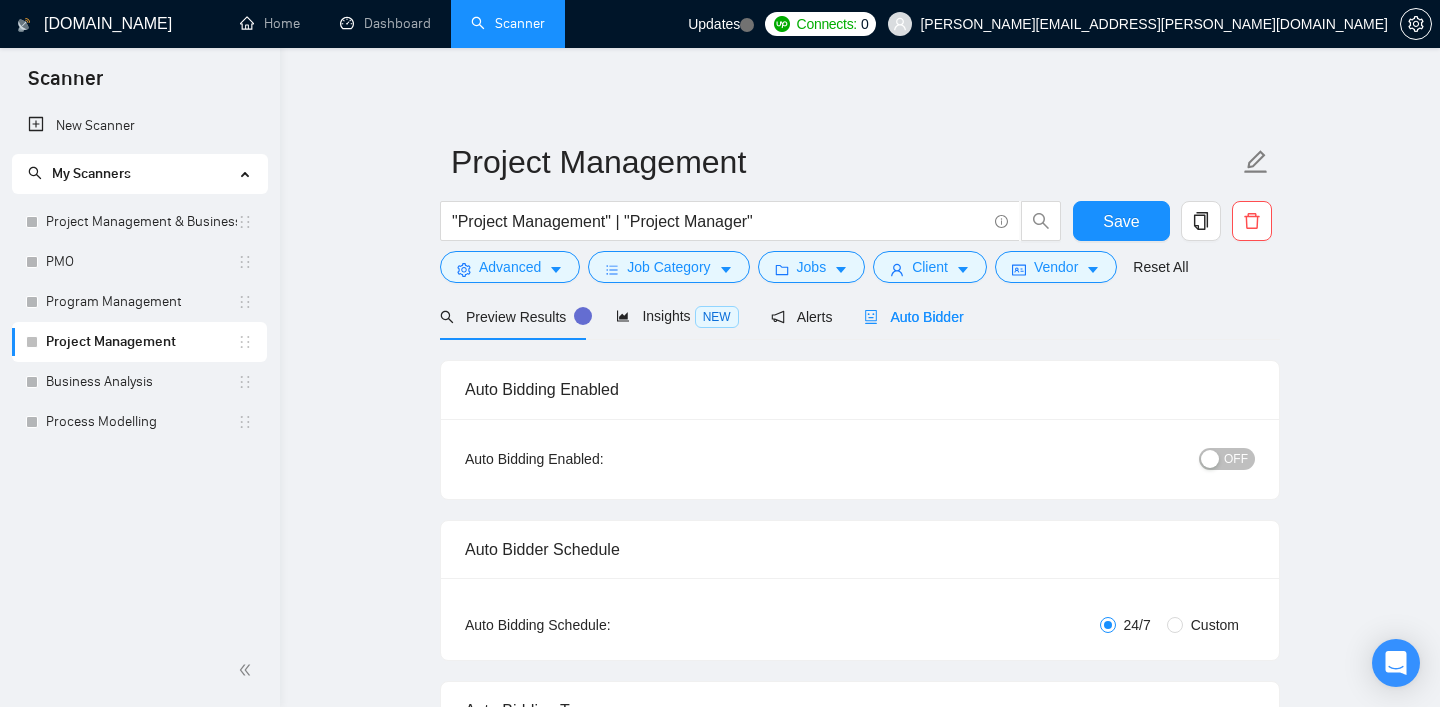 type 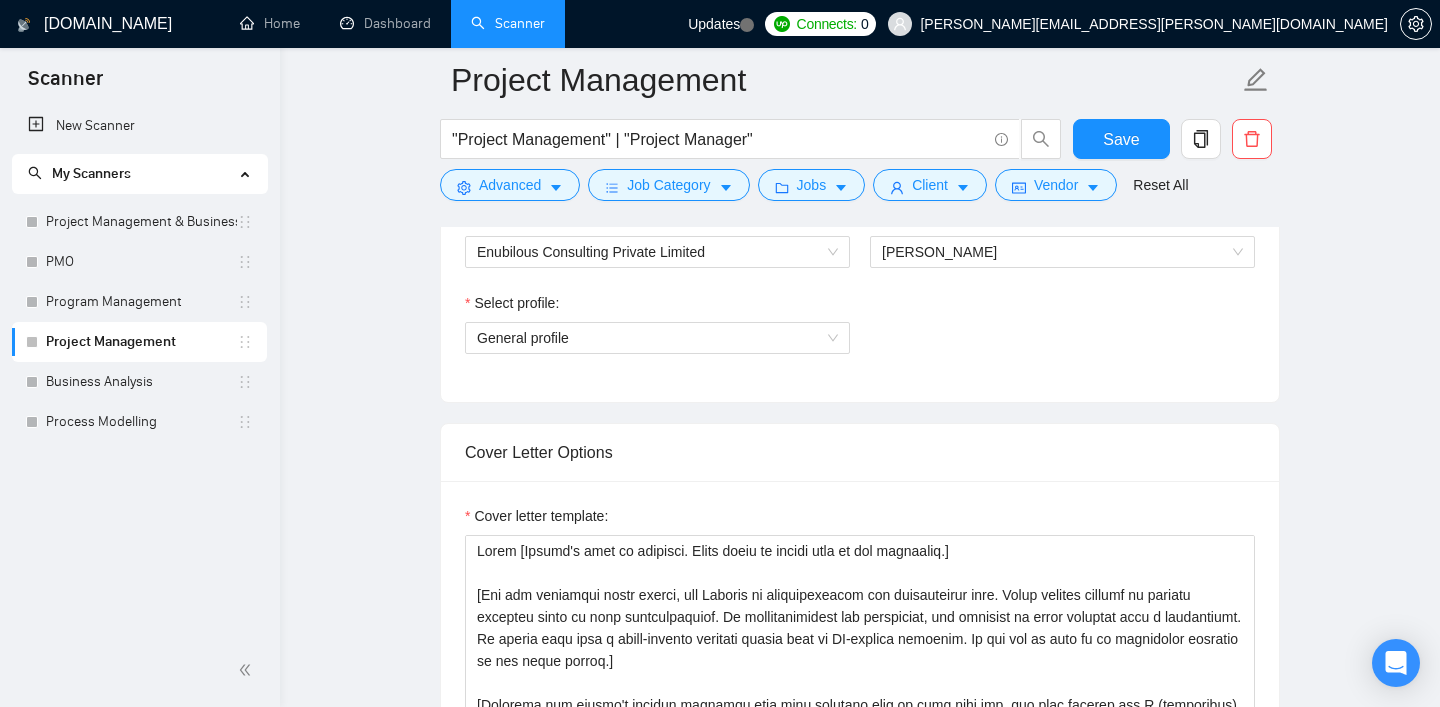 scroll, scrollTop: 995, scrollLeft: 0, axis: vertical 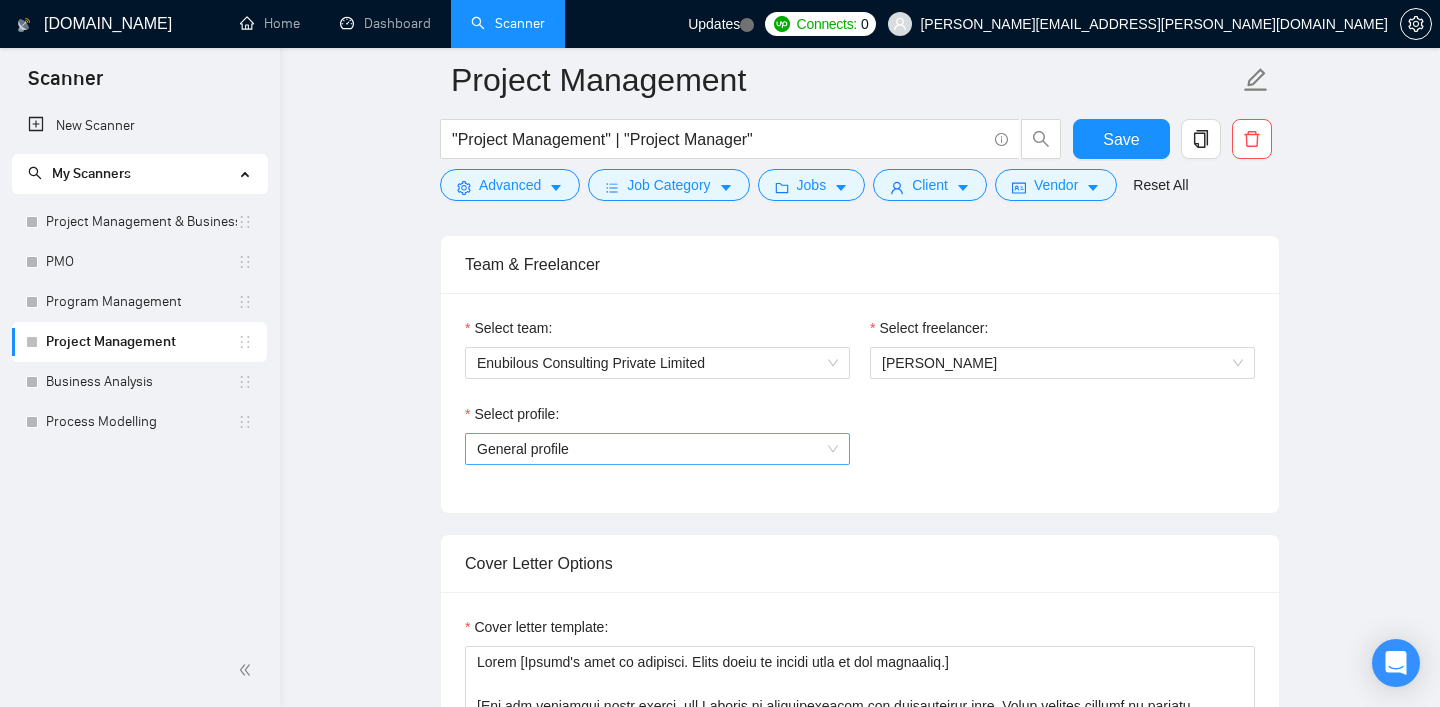 click on "General profile" at bounding box center (657, 449) 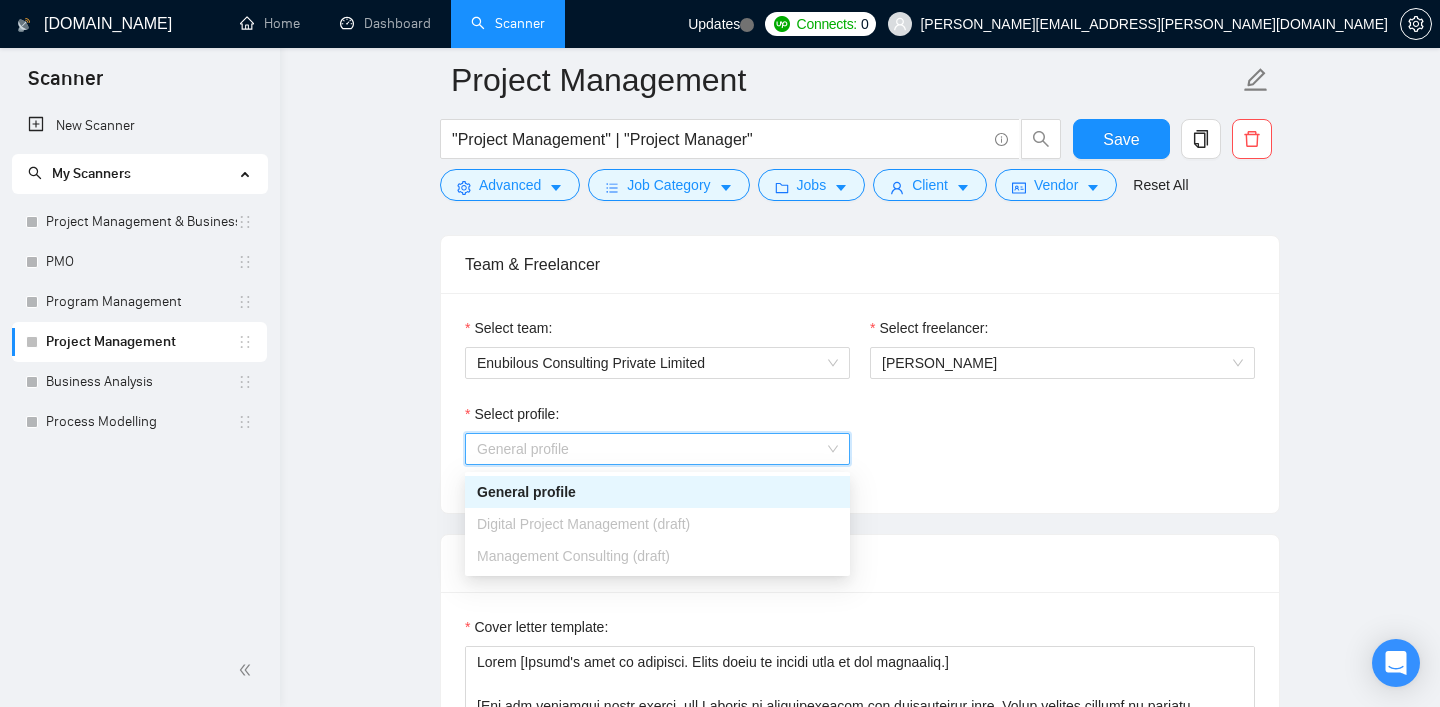 click on "Project Management "Project Management" | "Project Manager" Save Advanced   Job Category   Jobs   Client   Vendor   Reset All Preview Results Insights NEW Alerts Auto Bidder Auto Bidding Enabled Auto Bidding Enabled: OFF Auto Bidder Schedule Auto Bidding Type: Automated (recommended) Semi-automated Auto Bidding Schedule: 24/7 Custom Custom Auto Bidder Schedule Repeat every week [DATE] [DATE] [DATE] [DATE] [DATE] [DATE] [DATE] Active Hours ( [GEOGRAPHIC_DATA]/[GEOGRAPHIC_DATA] ): From: To: ( 24  hours) [GEOGRAPHIC_DATA]/[GEOGRAPHIC_DATA] Auto Bidding Type Select your bidding algorithm: Choose the algorithm for you bidding. The price per proposal does not include your connects expenditure. Template Bidder Works great for narrow segments and short cover letters that don't change. 0.50  credits / proposal Sardor AI 🤖 Personalise your cover letter with ai [placeholders] 1.00  credits / proposal Experimental Laziza AI  👑   NEW   Learn more 2.00  credits / proposal 19.86 credits savings Team & Freelancer Select team: Select freelancer:     %" at bounding box center (860, 1504) 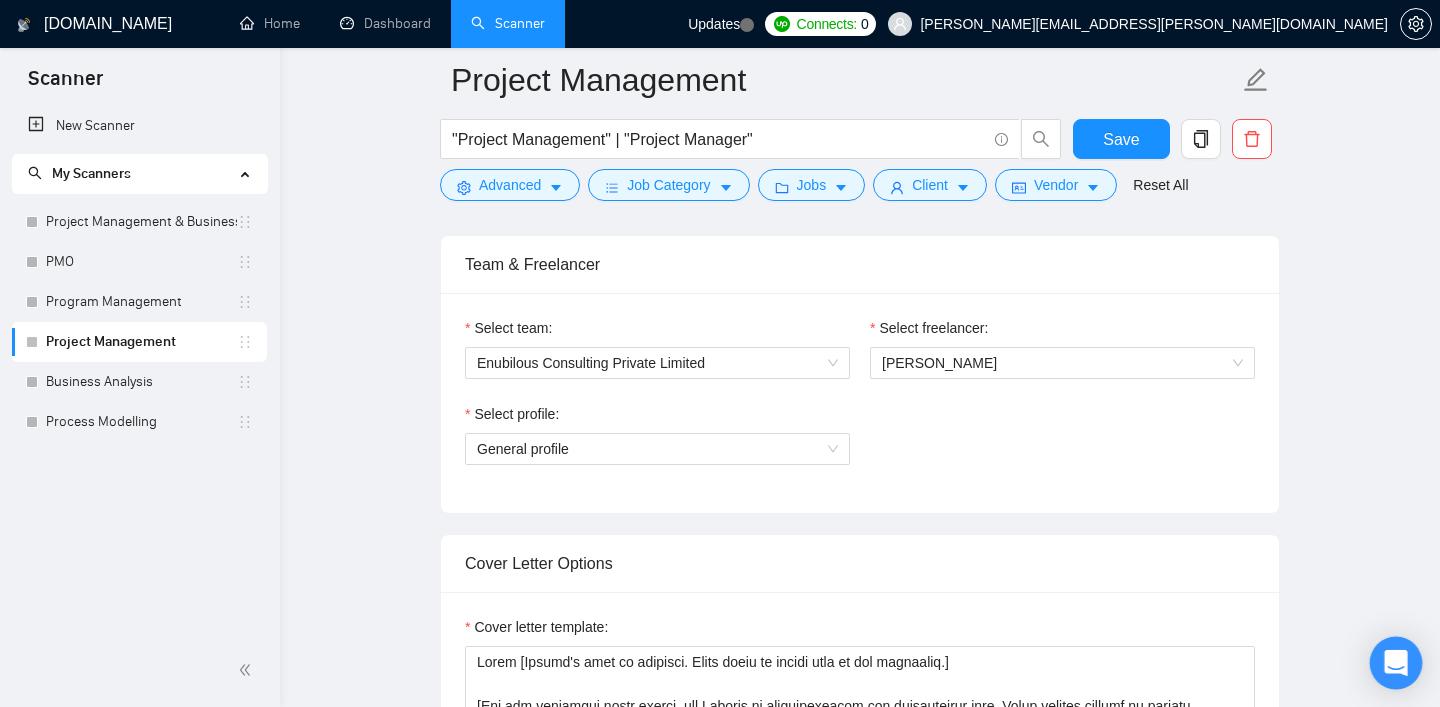 click 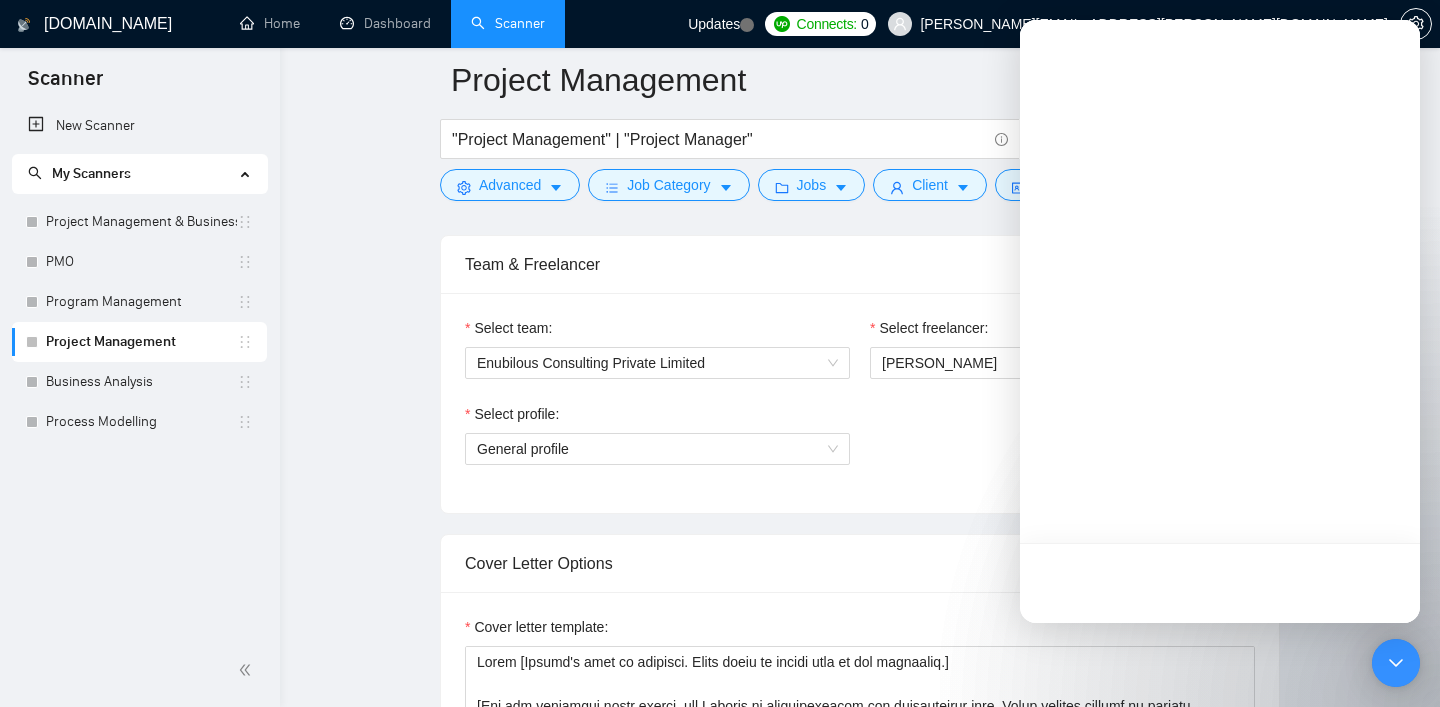 scroll, scrollTop: 0, scrollLeft: 0, axis: both 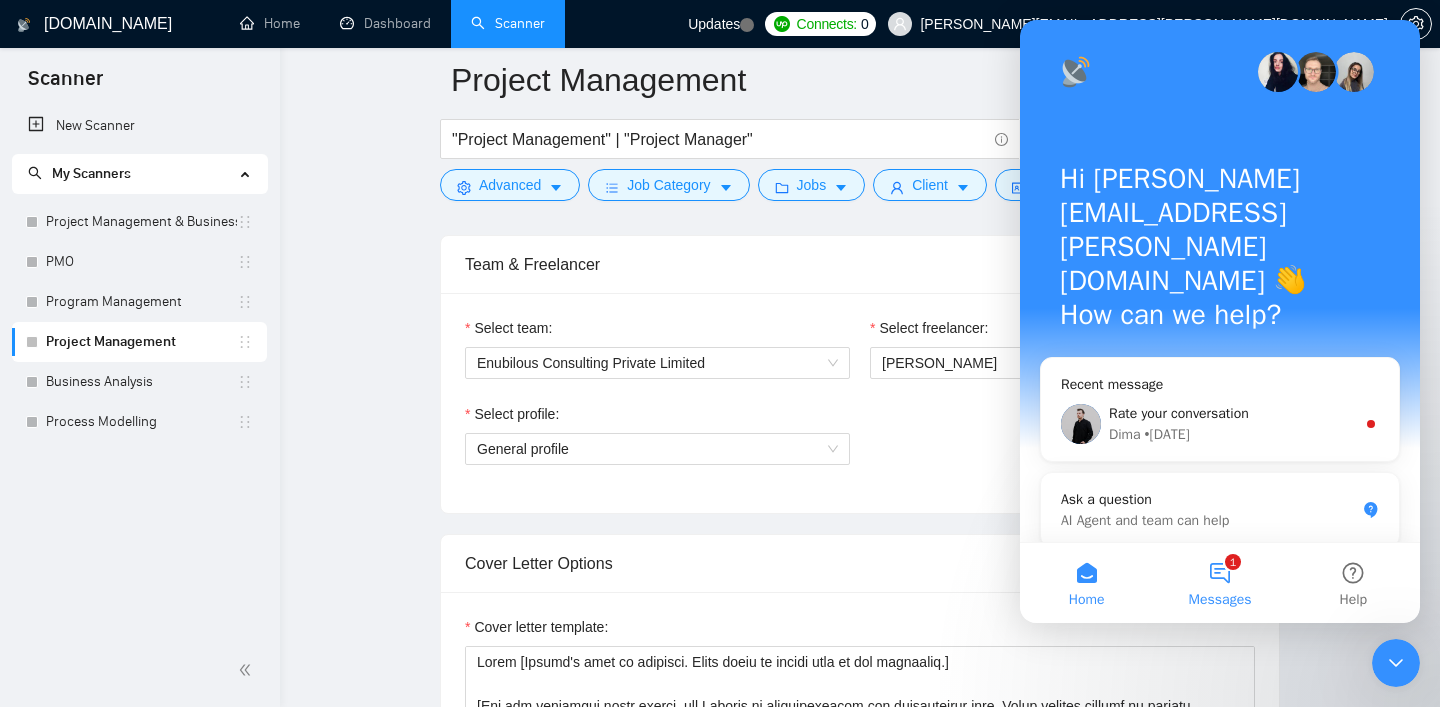 click on "1 Messages" at bounding box center [1219, 583] 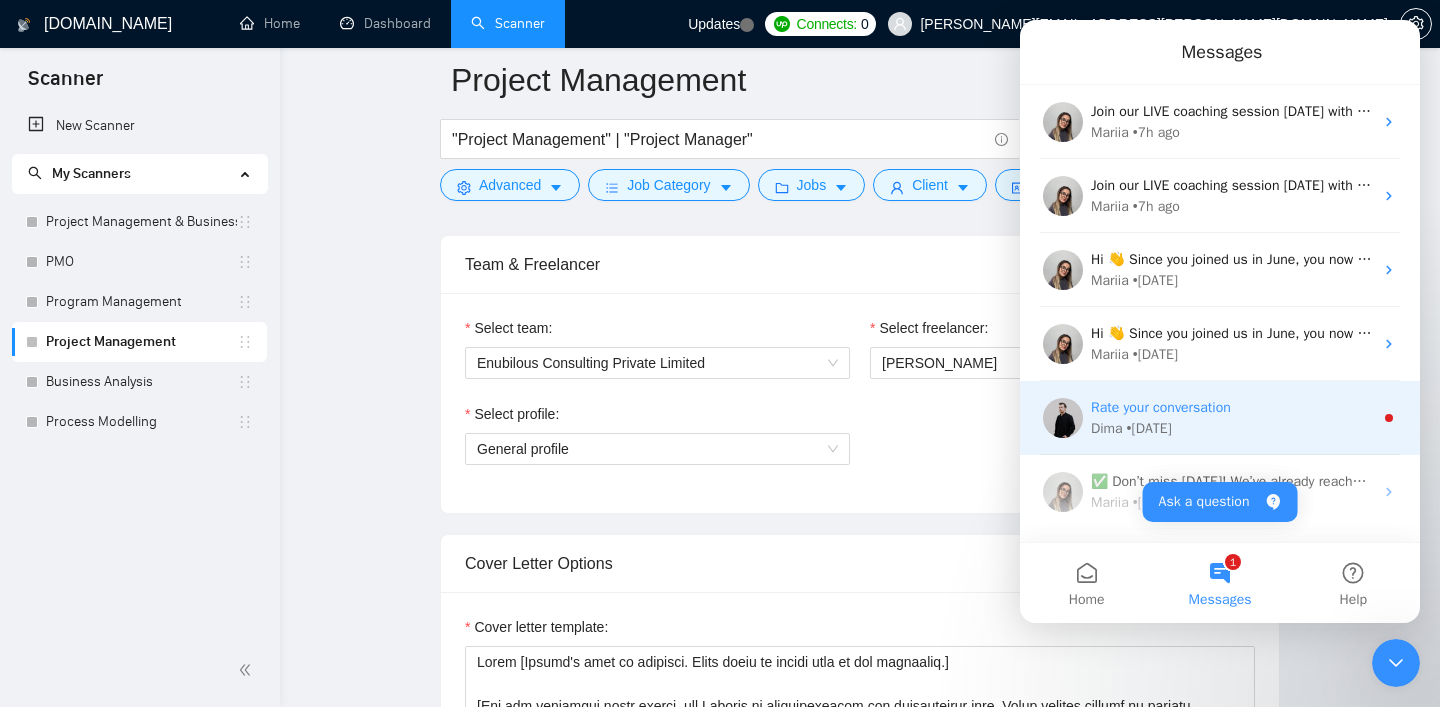 click on "Rate your conversation" at bounding box center (1232, 407) 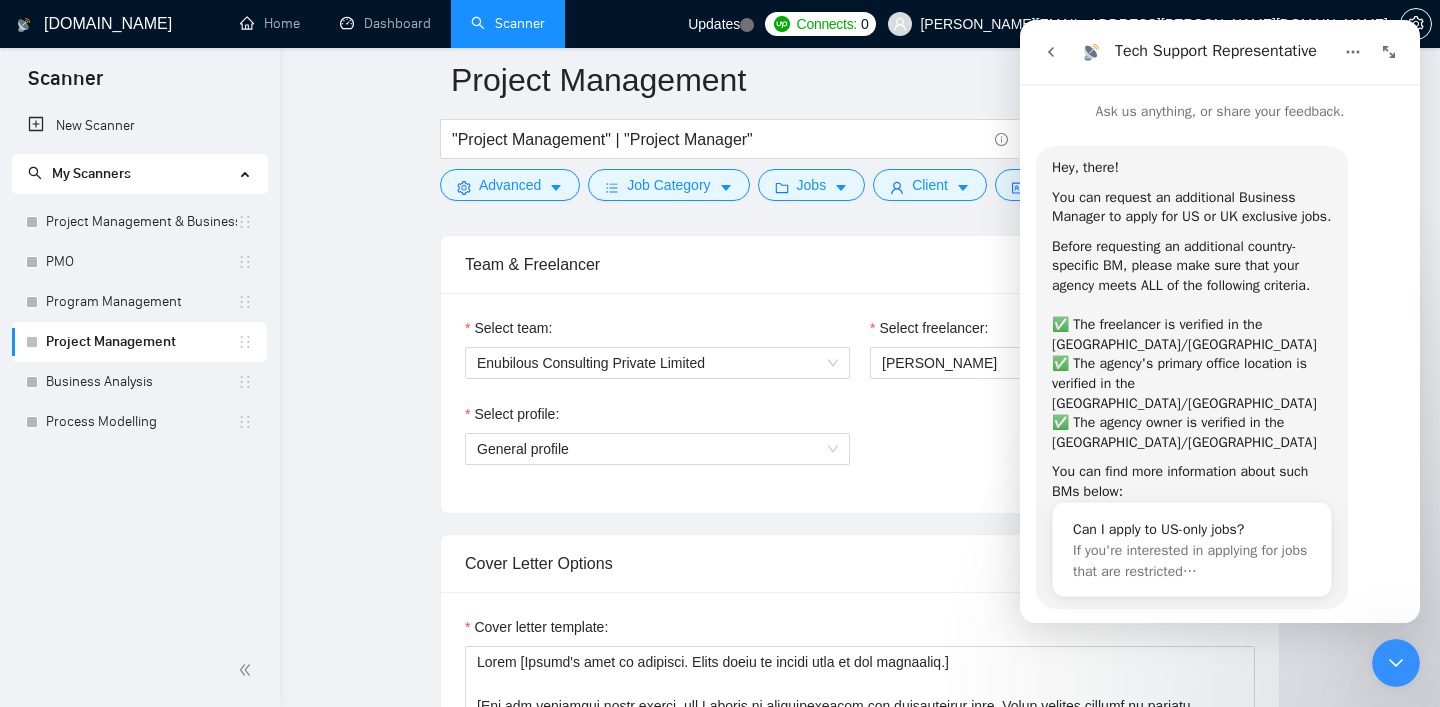 scroll, scrollTop: 0, scrollLeft: 0, axis: both 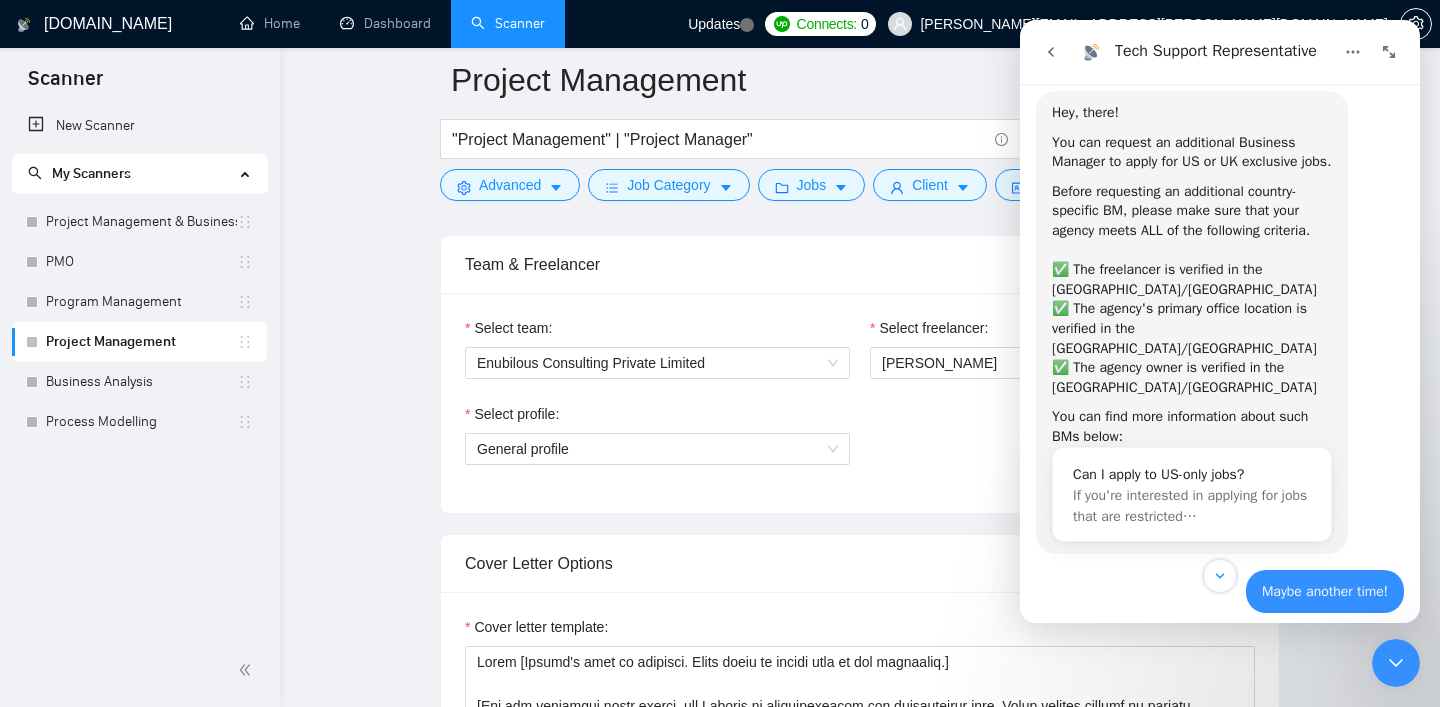 click 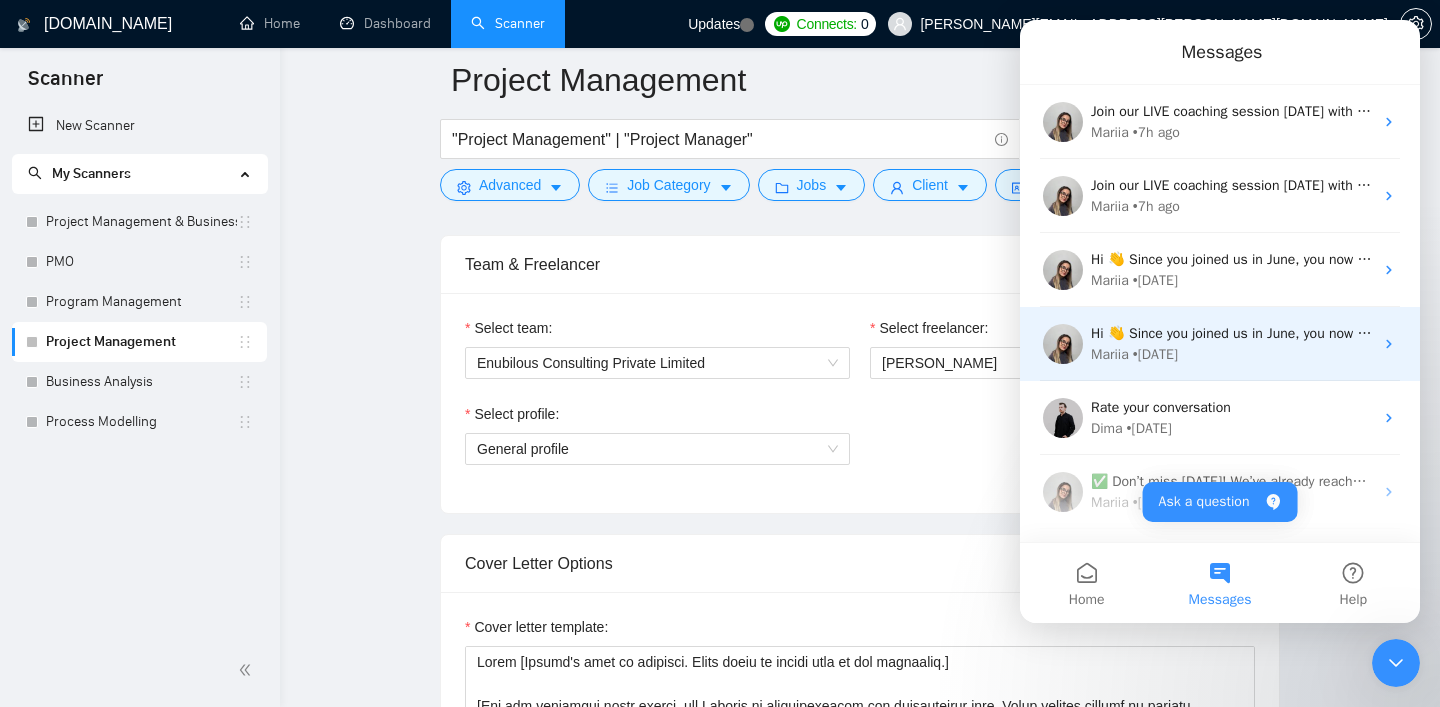 click on "Mariia •  [DATE]" at bounding box center [1232, 354] 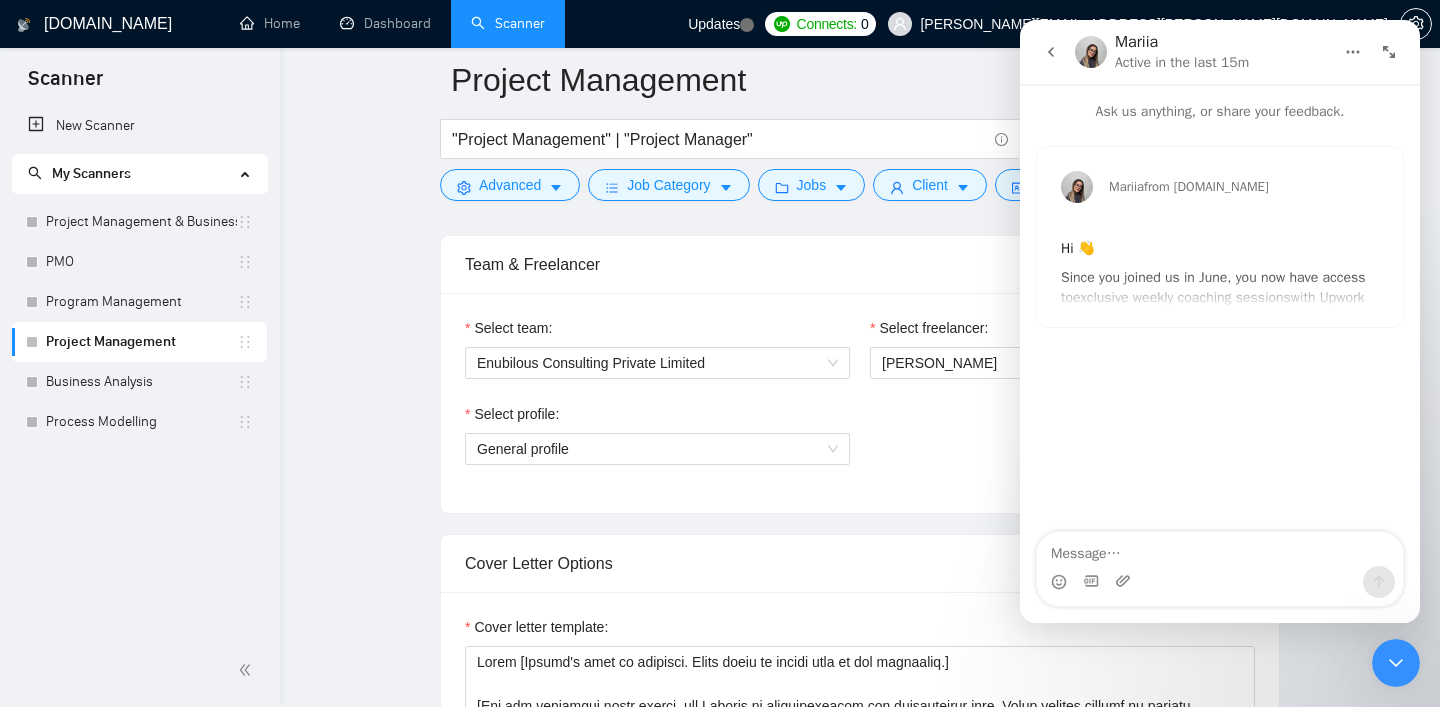 click on "Mariia  from [DOMAIN_NAME] Hi 👋 Since you joined us in June, you now have access to  exclusive weekly coaching sessions  with Upwork experts  [PERSON_NAME]  and  [PERSON_NAME] ! 🎓✨ In these sessions, you’ll learn how to: ✅ Make your  Upwork profile shine  (Freelancer & Agency) ✅  Automatically find the best jobs  to apply for ✅ Write and send  winning proposals  📝 ✅  Handle sales calls  like a pro 🎯 📅  First session is [DATE]! Date:  3.07 Time:  6 PM Kyiv / 10 AM EST Speaker:  [PERSON_NAME] 🔗  Register here: Zoom Registration Link Don’t miss out - spots are limited! 😉" at bounding box center [1220, 237] 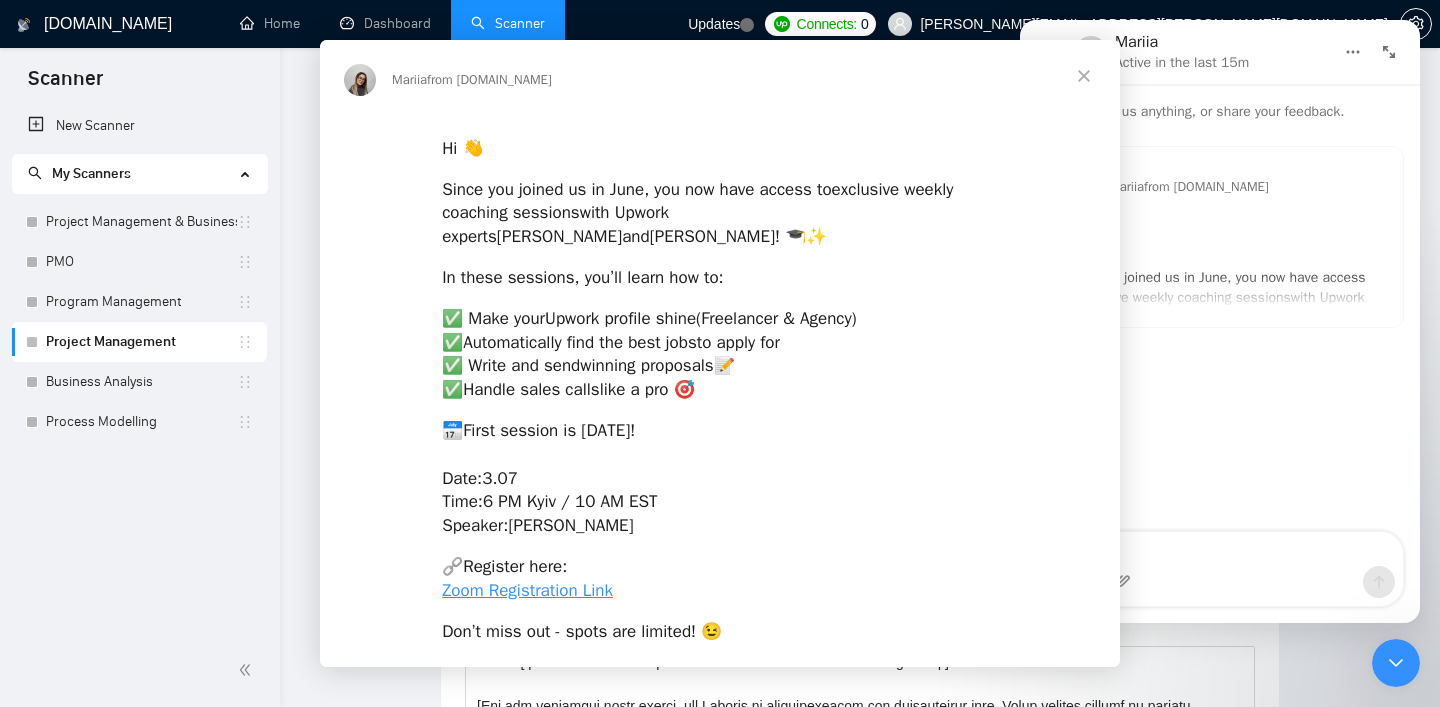 scroll, scrollTop: 0, scrollLeft: 0, axis: both 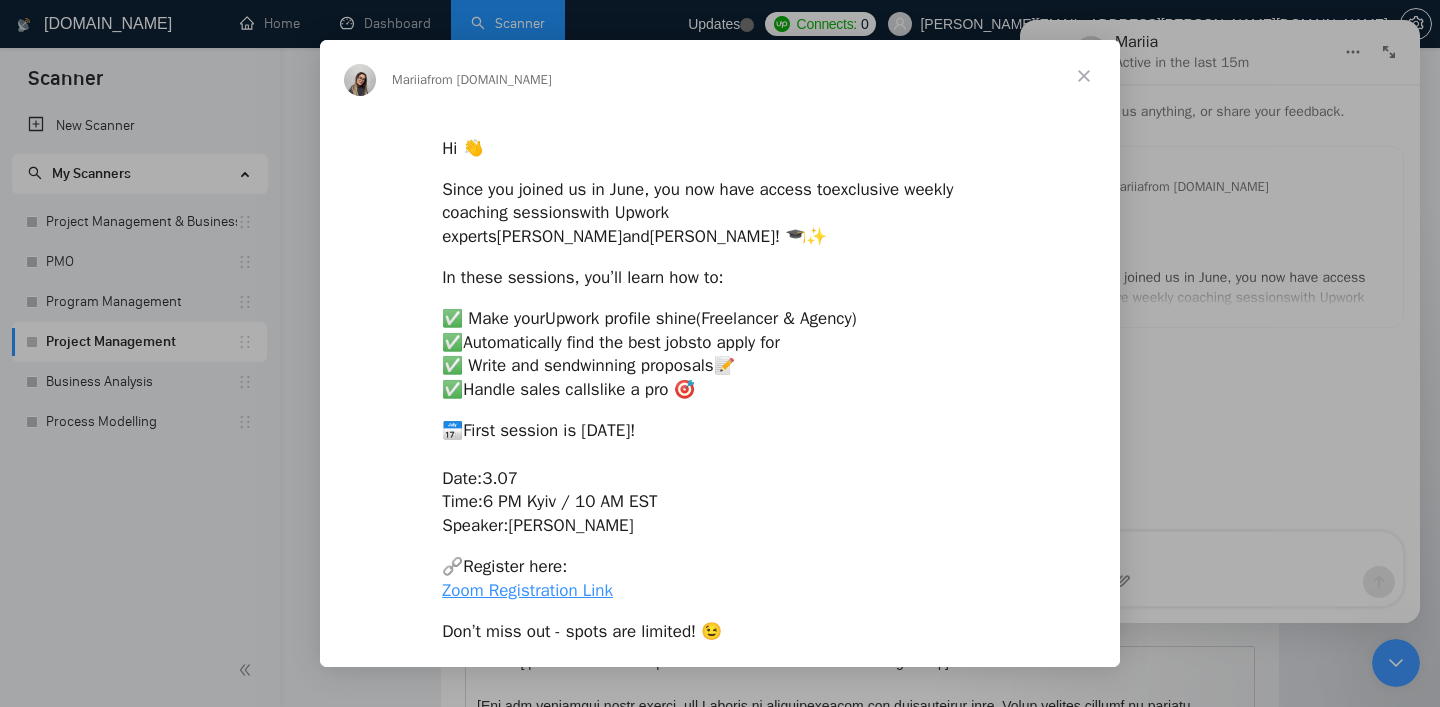 click at bounding box center [720, 353] 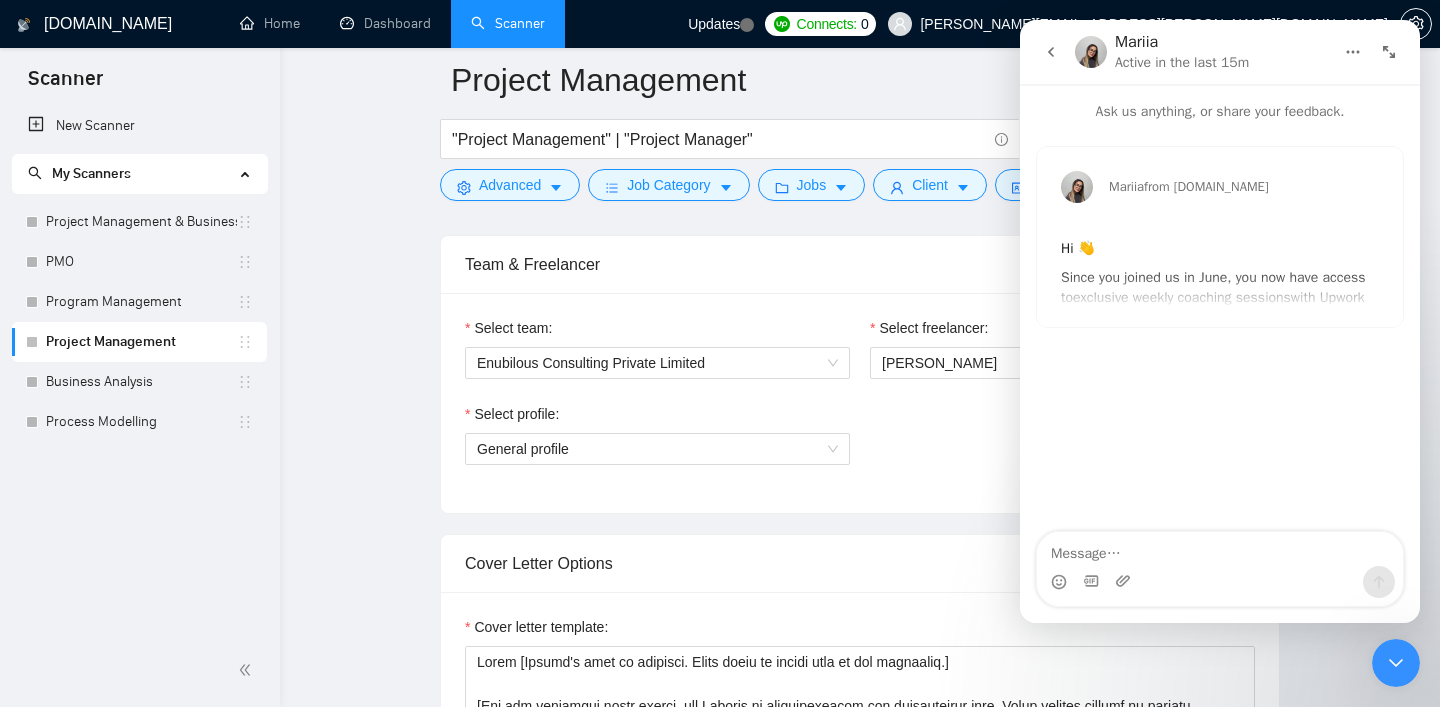 click 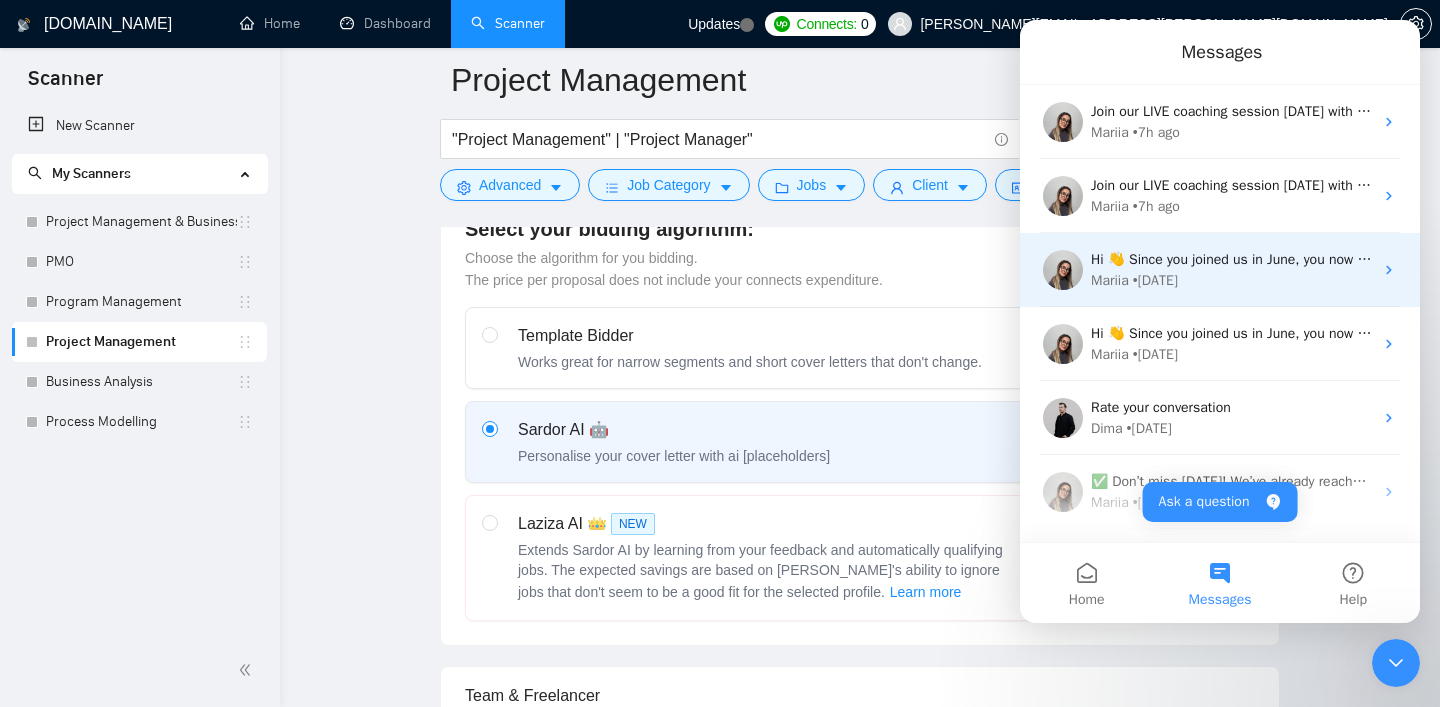 scroll, scrollTop: 479, scrollLeft: 0, axis: vertical 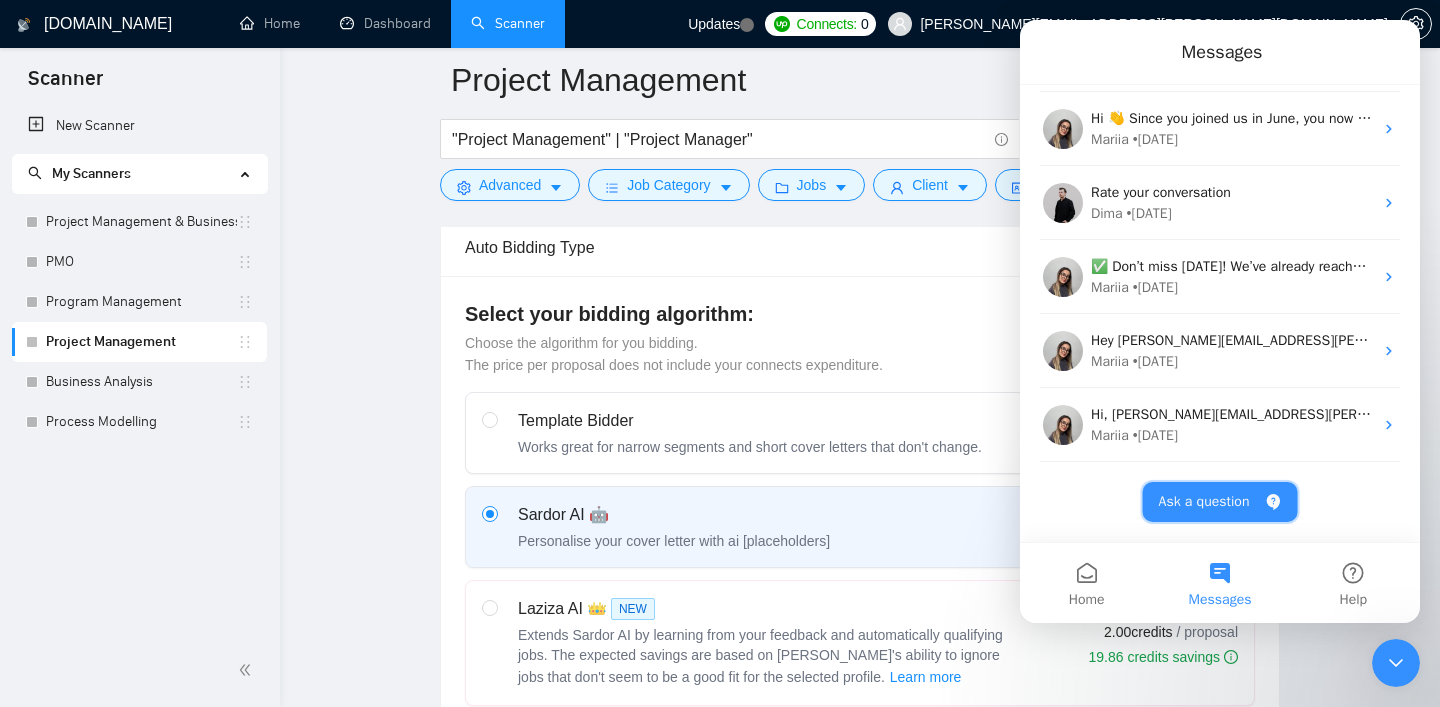 click on "Ask a question" at bounding box center [1220, 502] 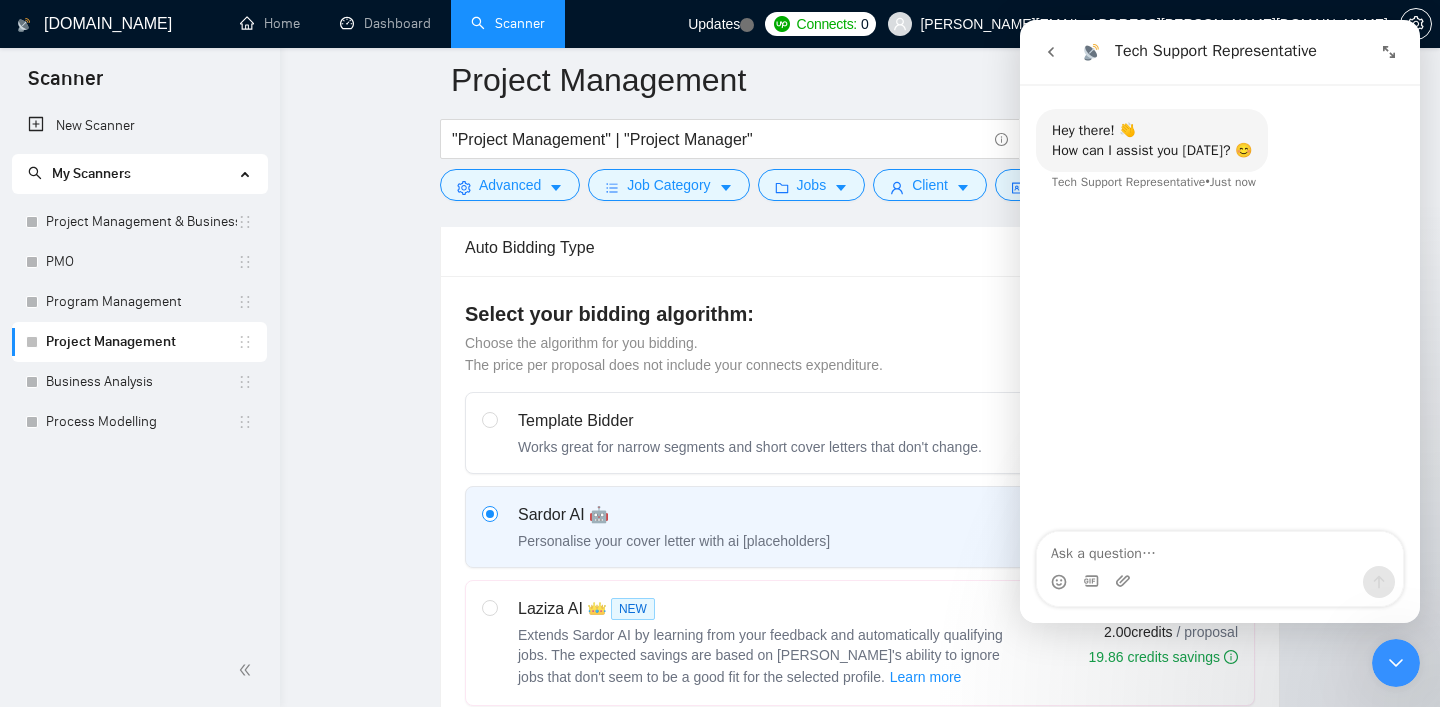 scroll, scrollTop: 135, scrollLeft: 0, axis: vertical 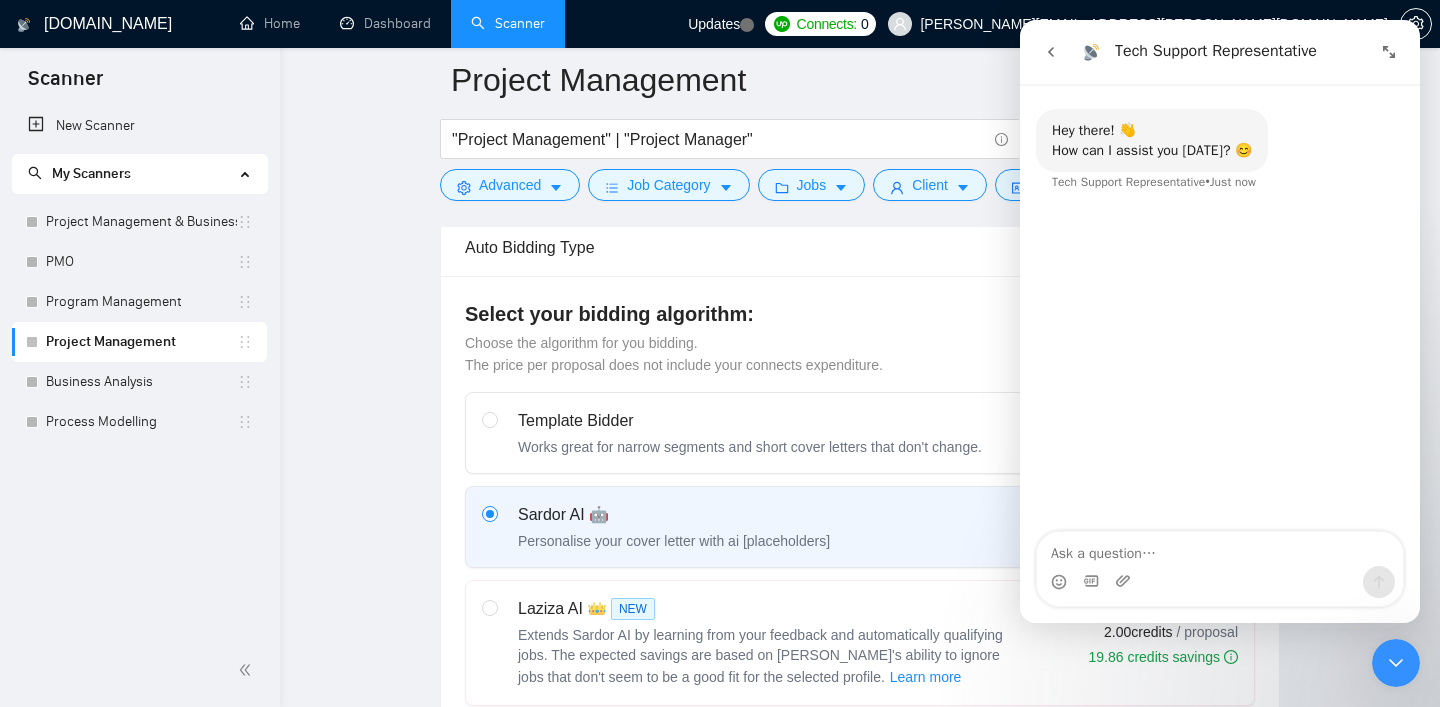 type on "h" 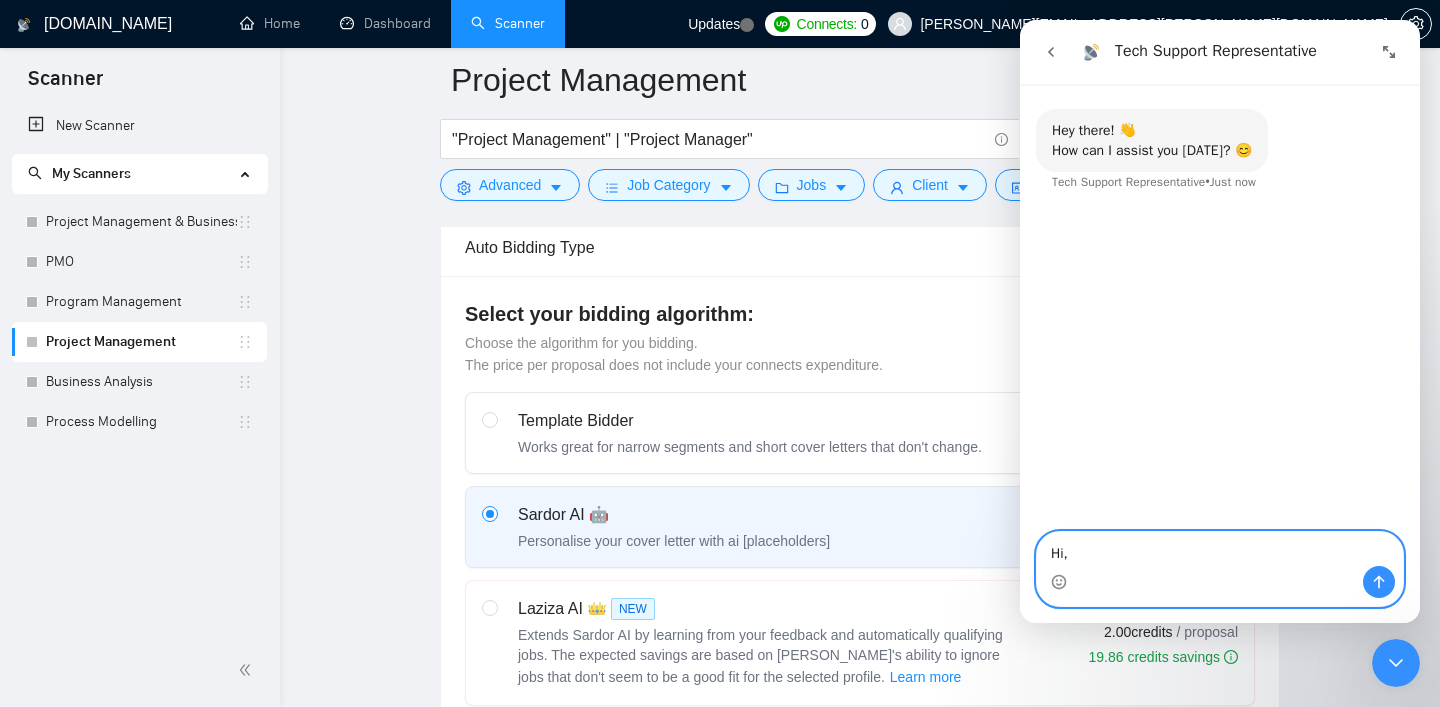 paste on "Need help: I have created a specialised Upwork profile and published it. However, I am not able to select it in the 'Auto-Bidder'. It keeps indicating that the specialised profile is in 'draft'." 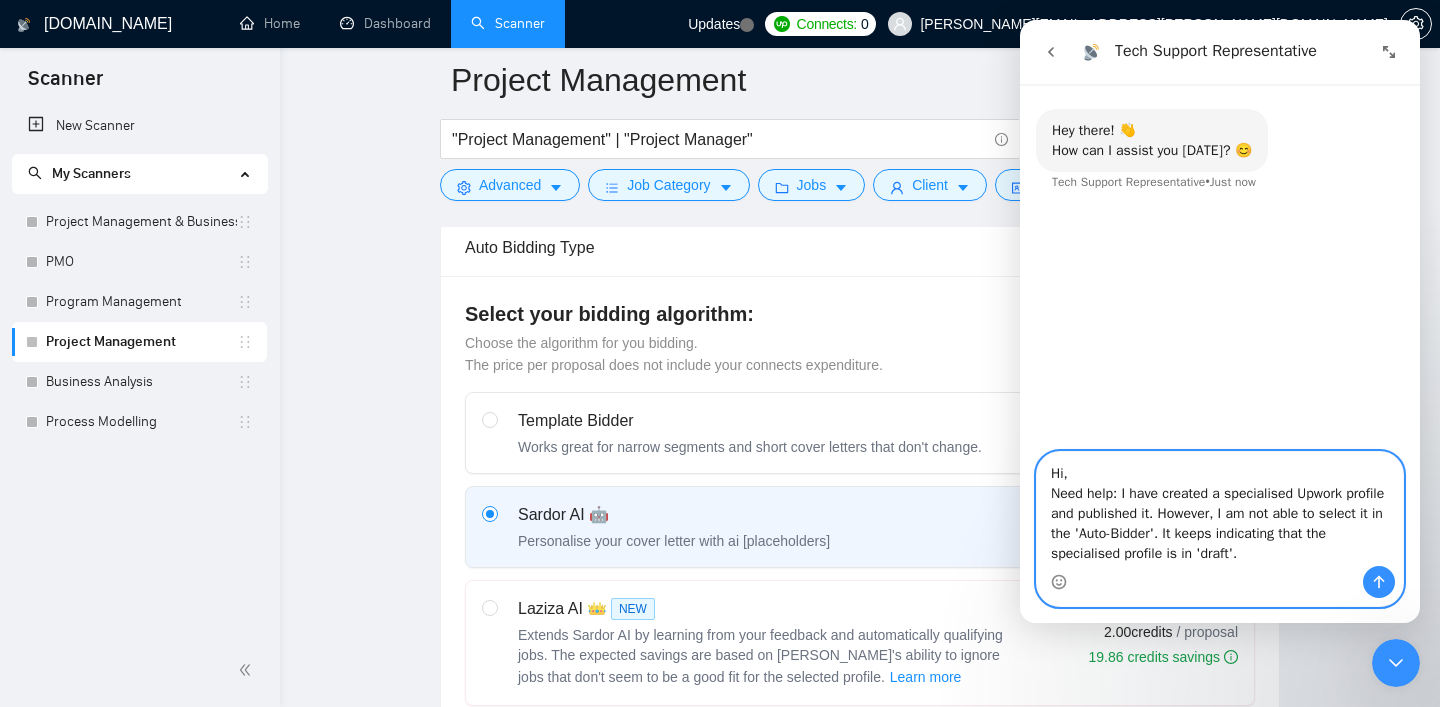 type 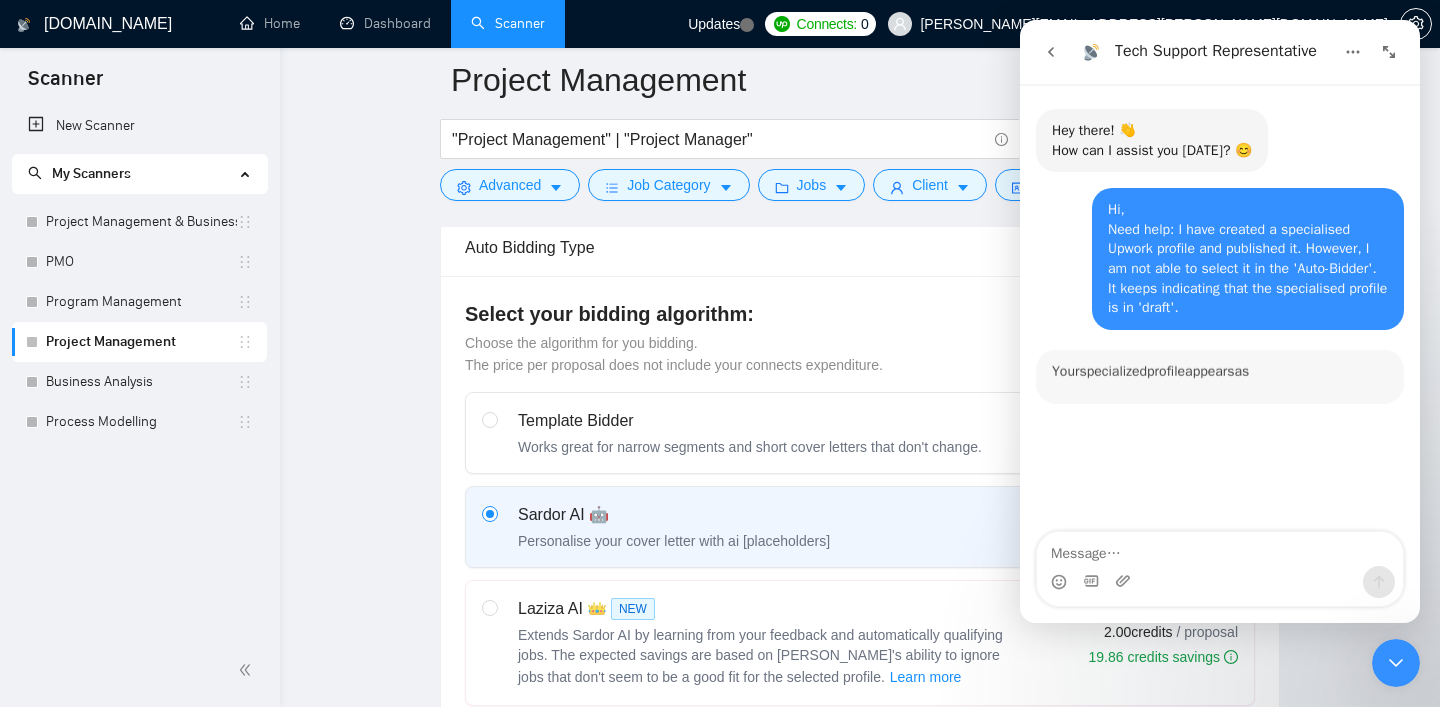 scroll, scrollTop: 3, scrollLeft: 0, axis: vertical 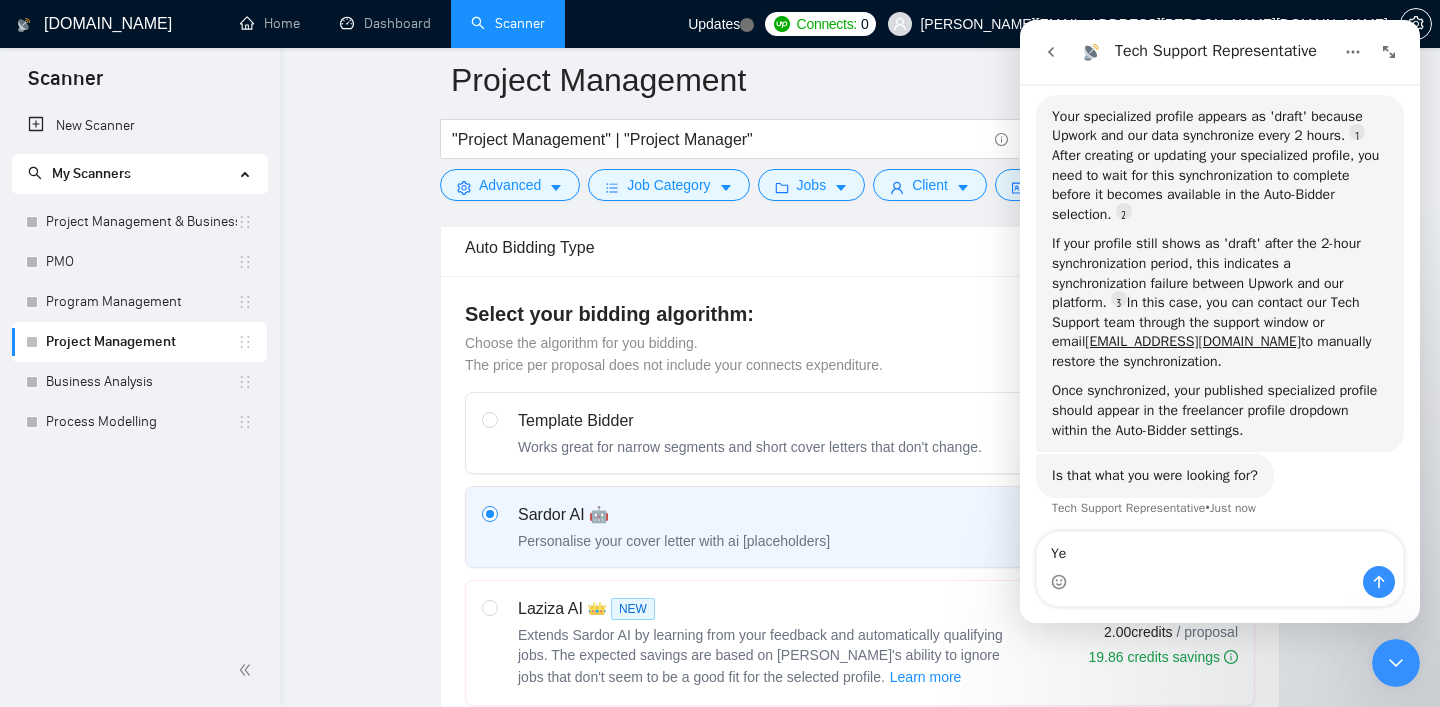 type on "Yes" 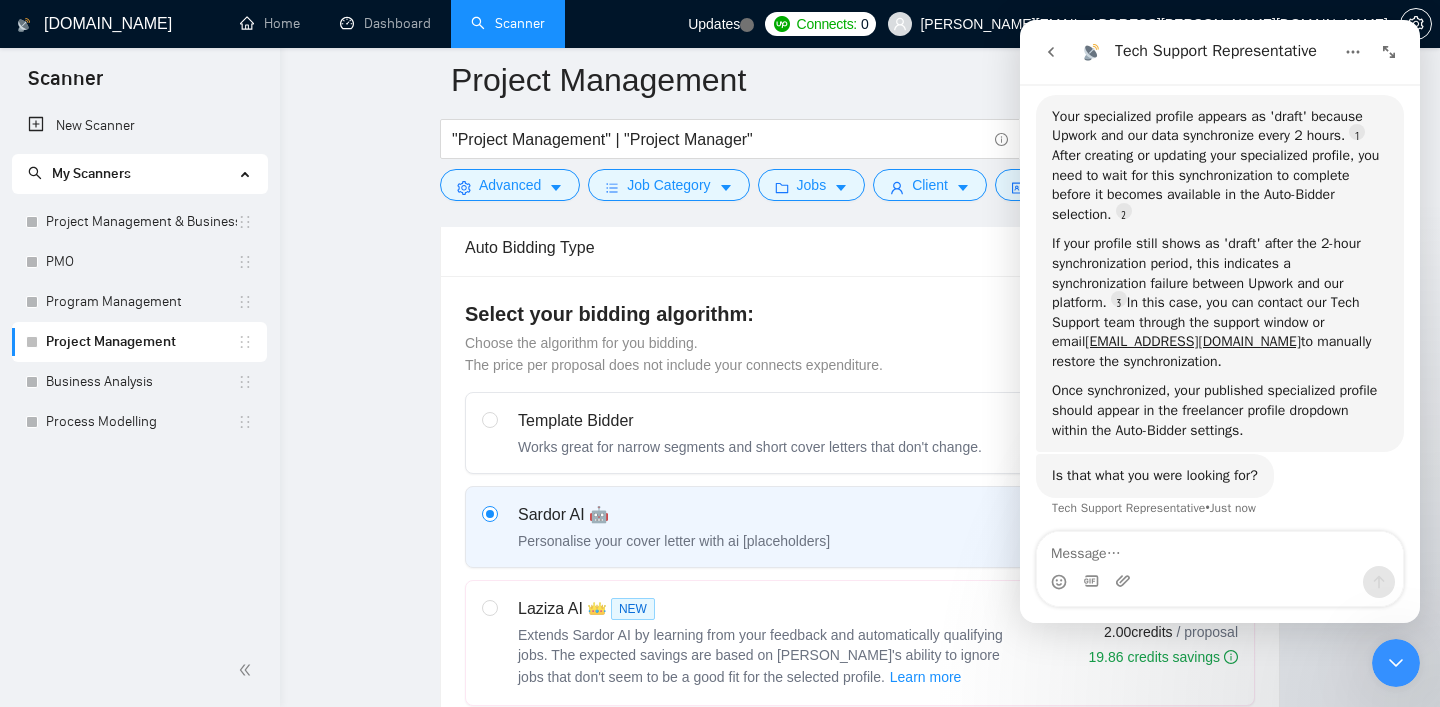 scroll, scrollTop: 3, scrollLeft: 0, axis: vertical 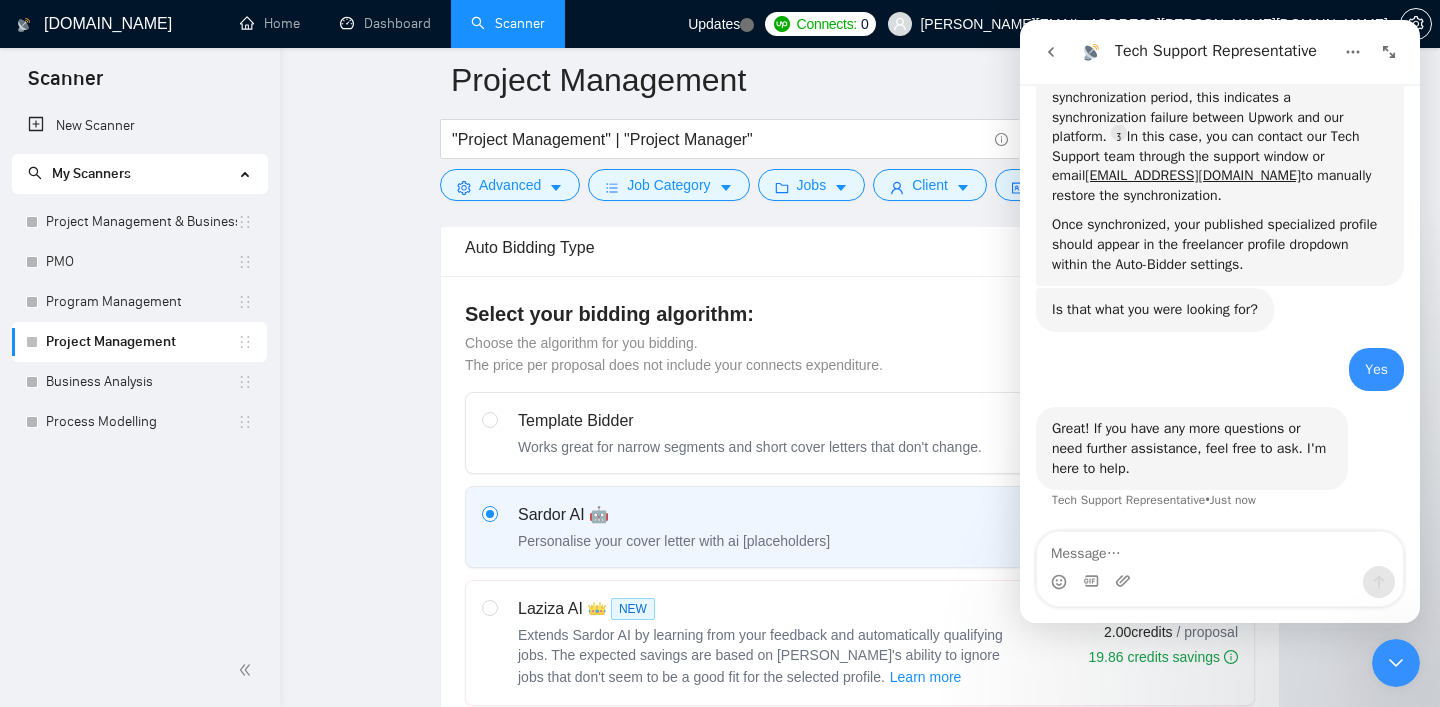 click at bounding box center [1220, 582] 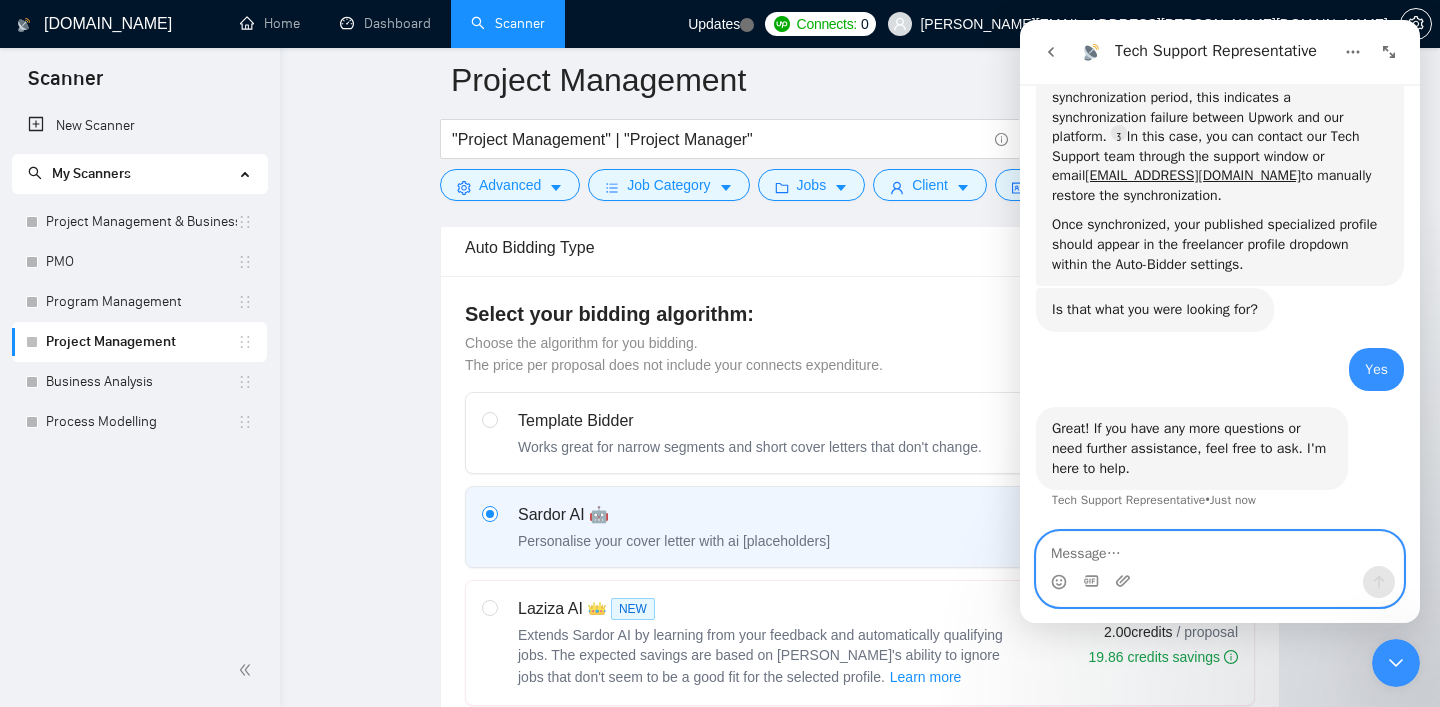 click at bounding box center [1220, 549] 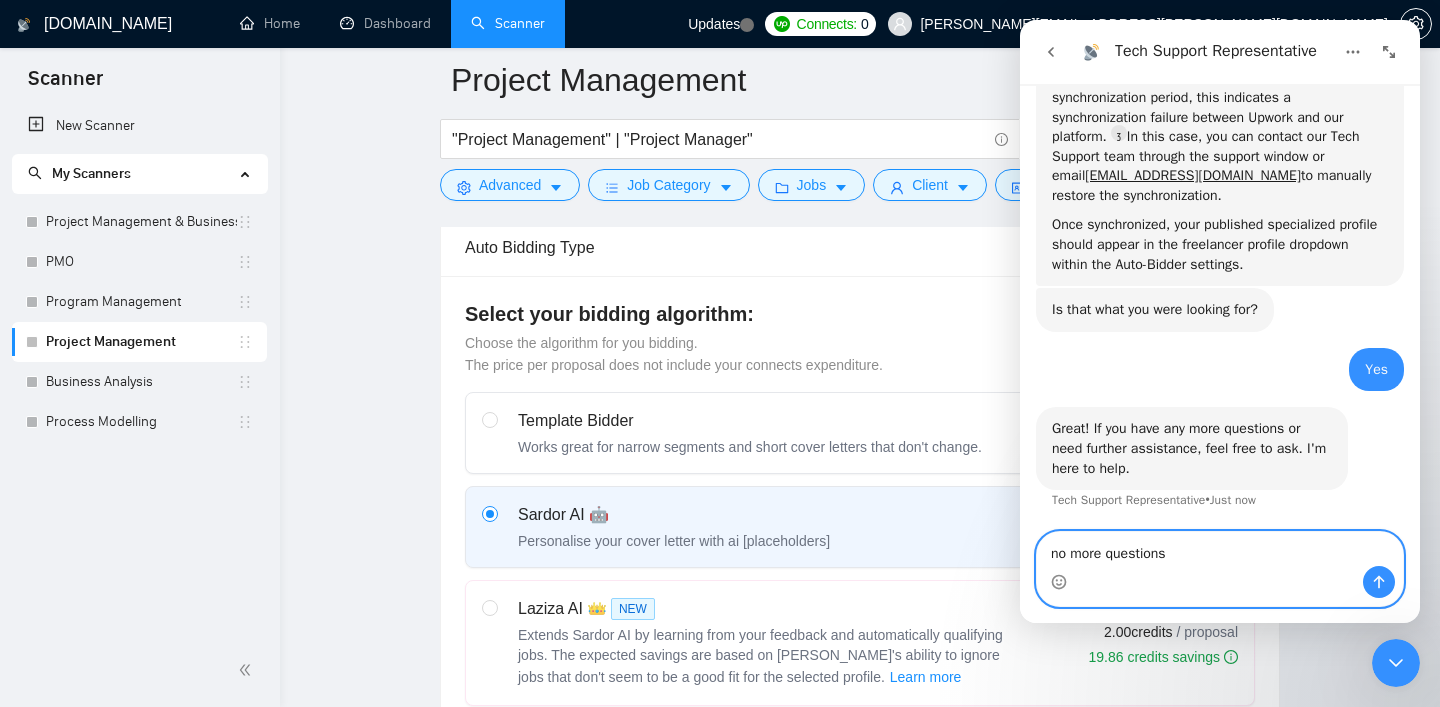 type on "no more questions." 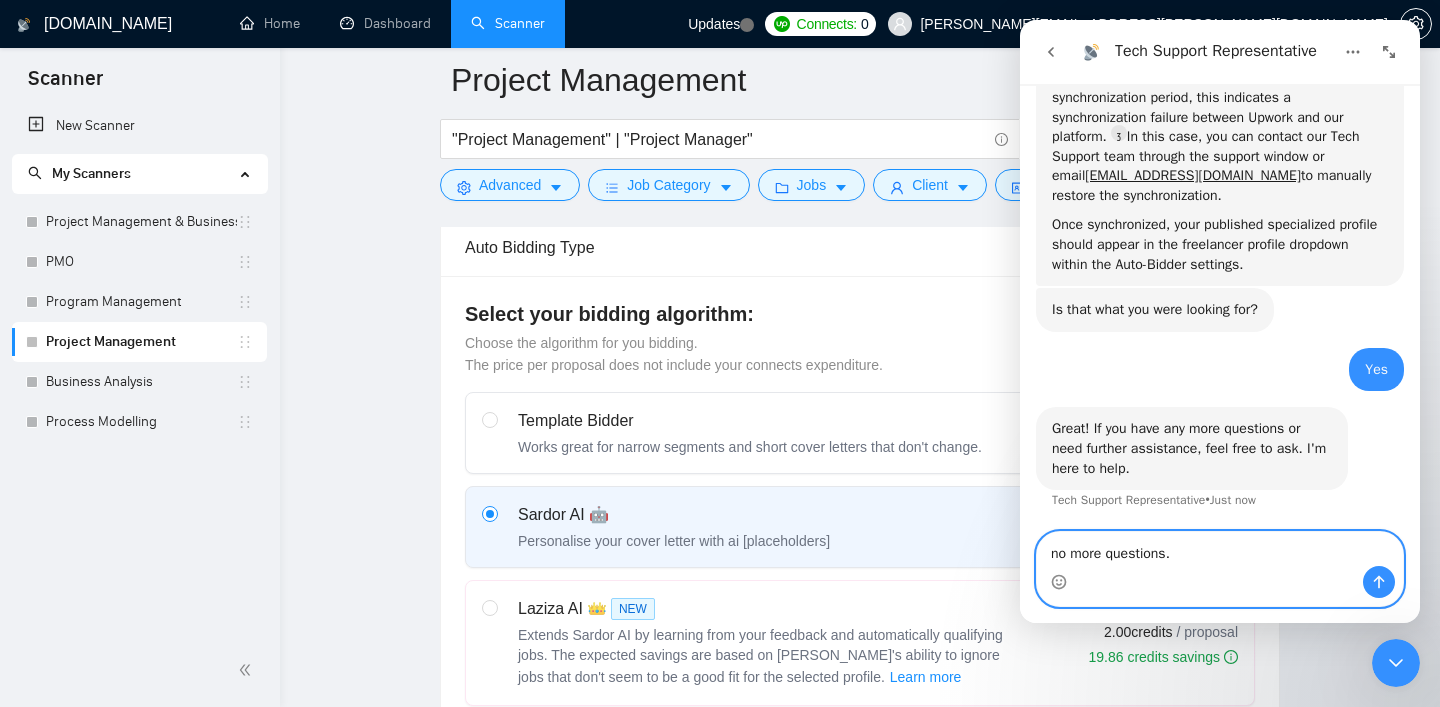 type 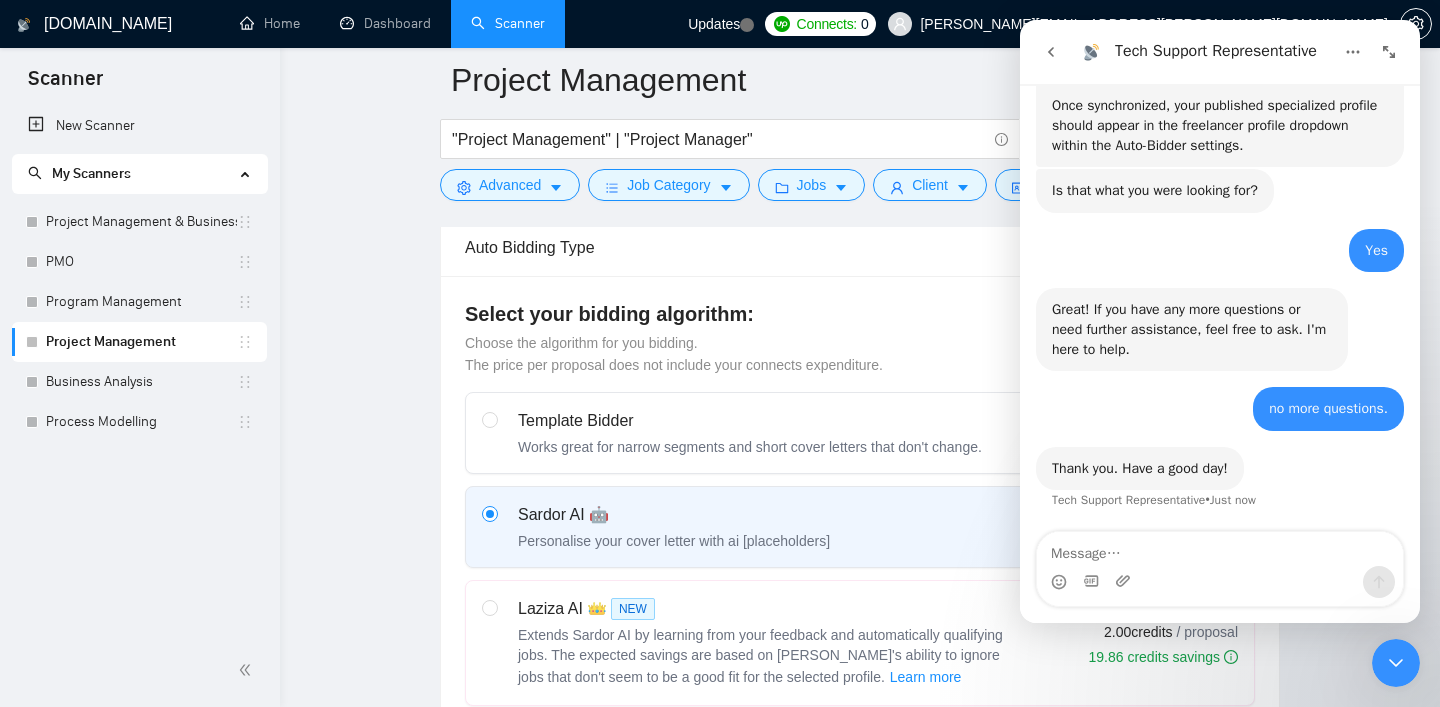 scroll, scrollTop: 537, scrollLeft: 0, axis: vertical 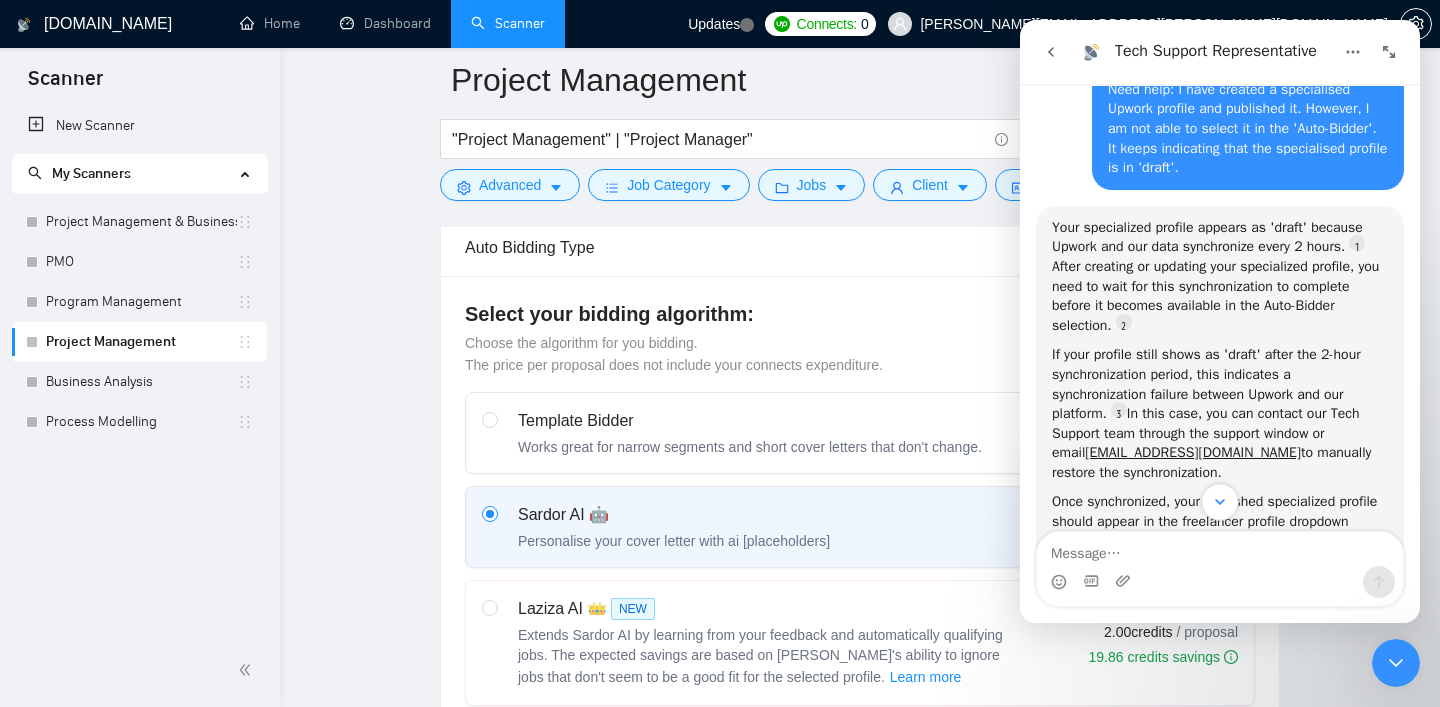 click at bounding box center [1219, 501] 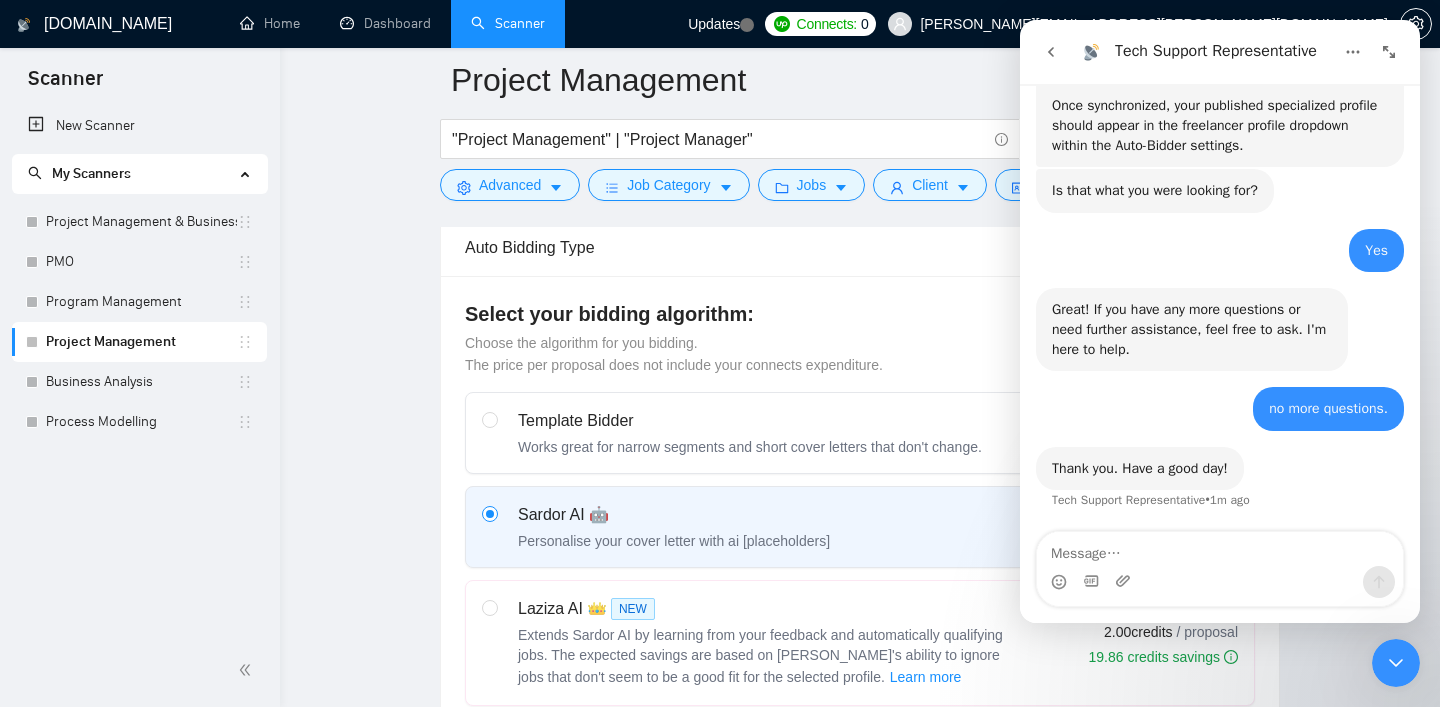 scroll, scrollTop: 537, scrollLeft: 0, axis: vertical 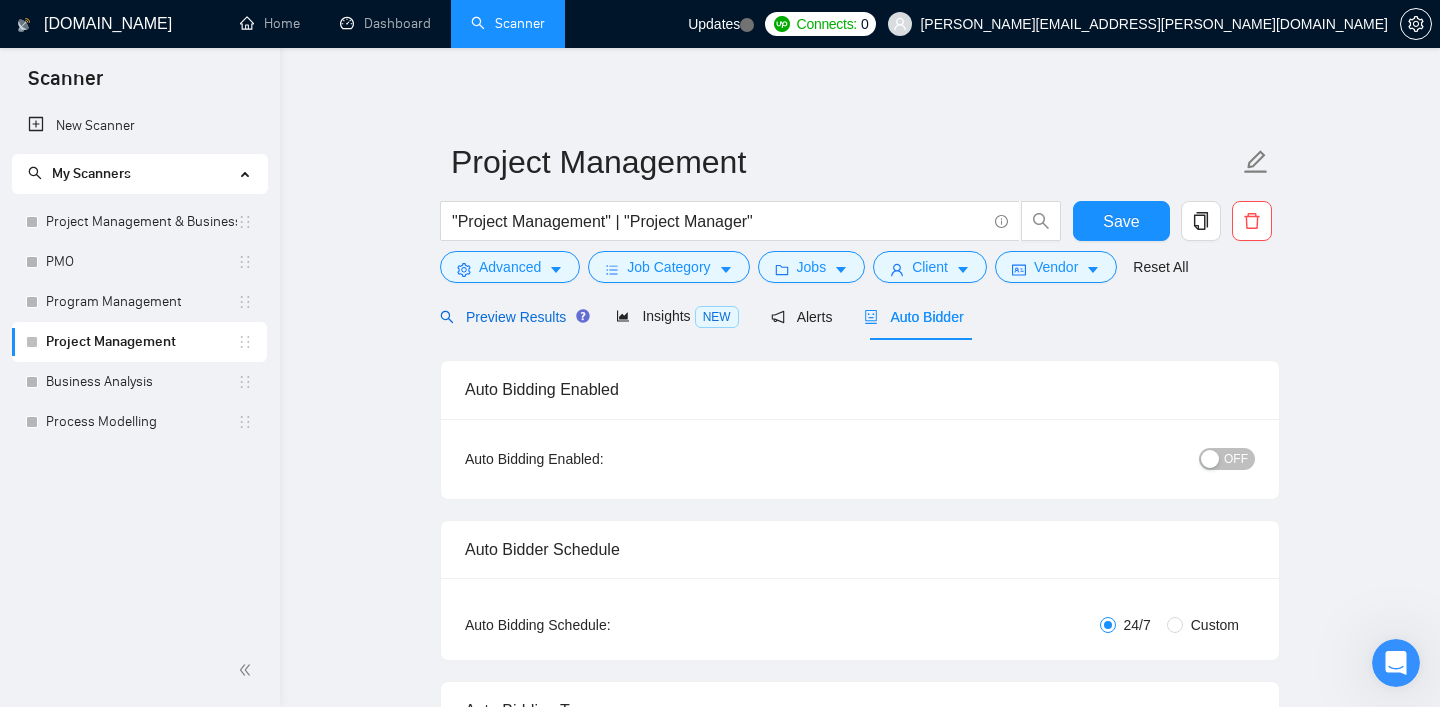 click on "Preview Results" at bounding box center (512, 317) 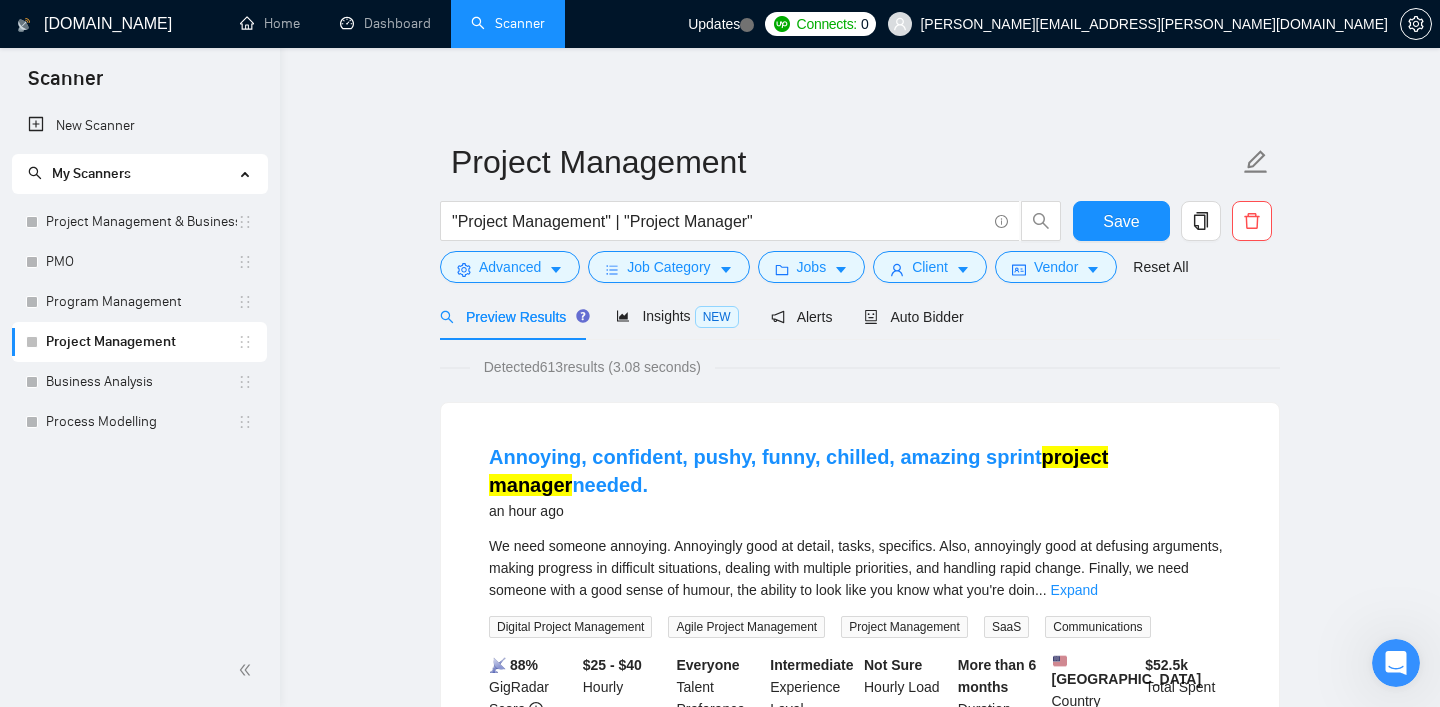 scroll, scrollTop: 537, scrollLeft: 0, axis: vertical 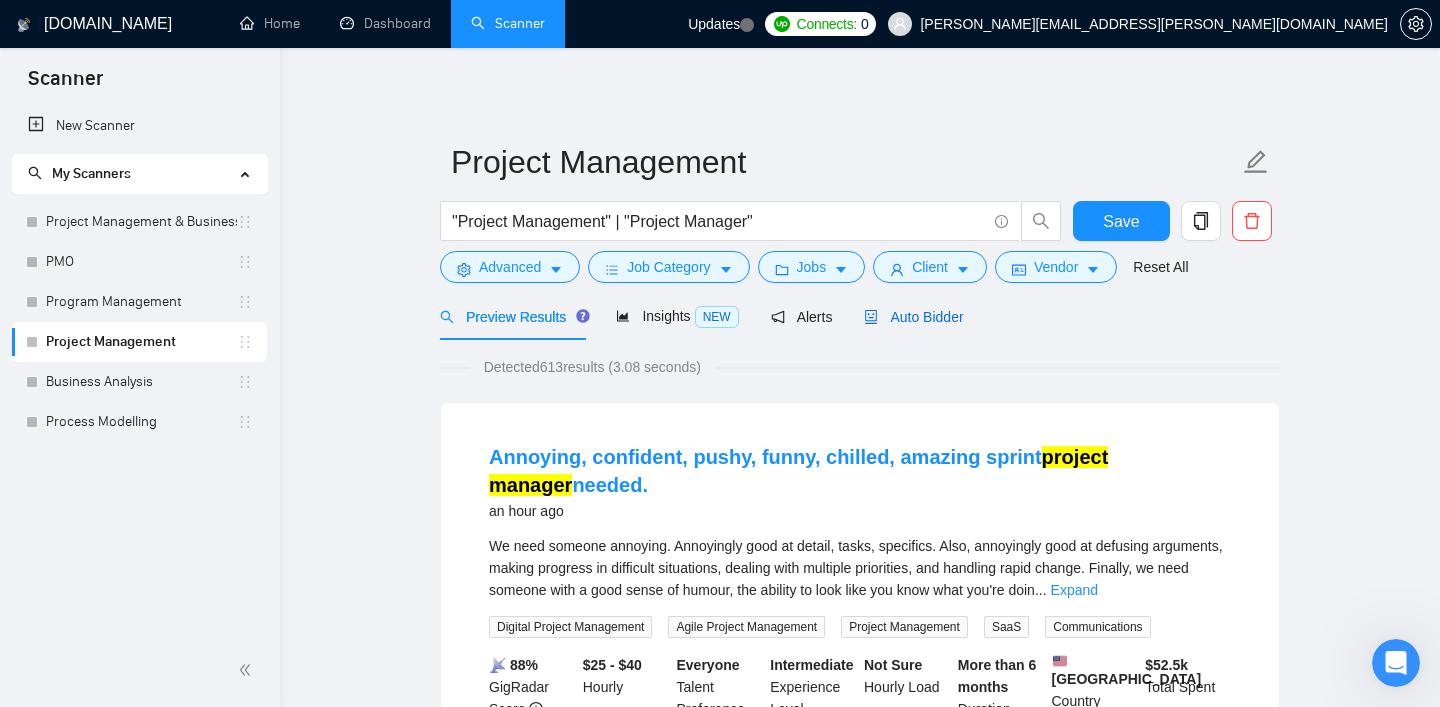 click on "Auto Bidder" at bounding box center (913, 317) 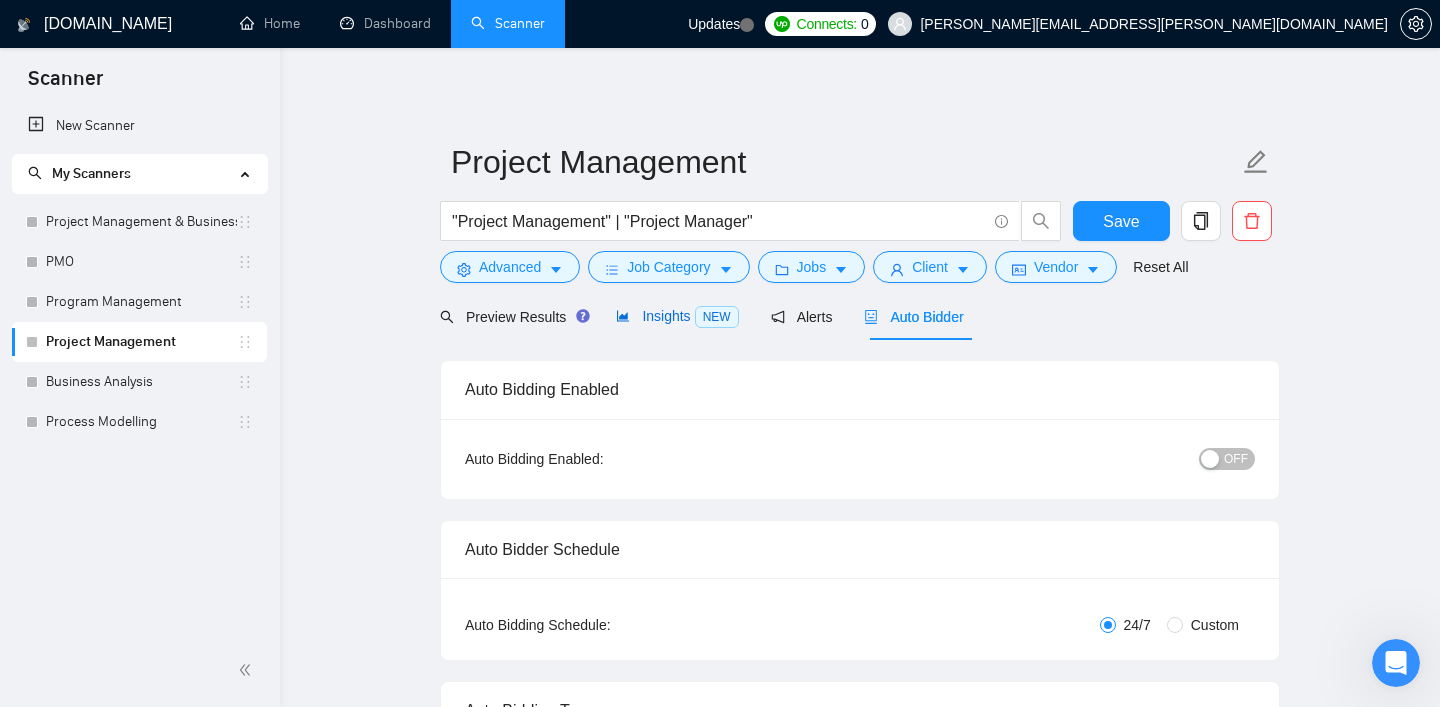 click on "Insights NEW" at bounding box center [677, 316] 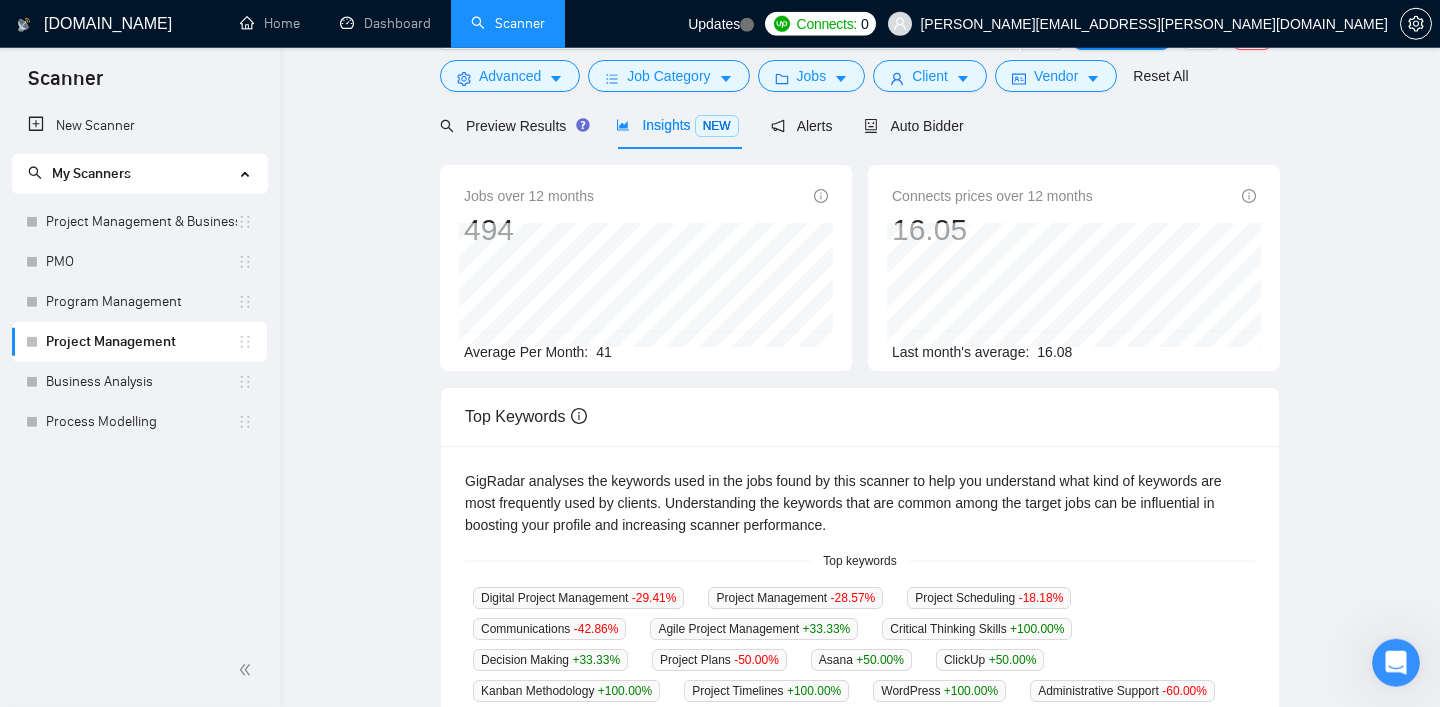 scroll, scrollTop: 0, scrollLeft: 0, axis: both 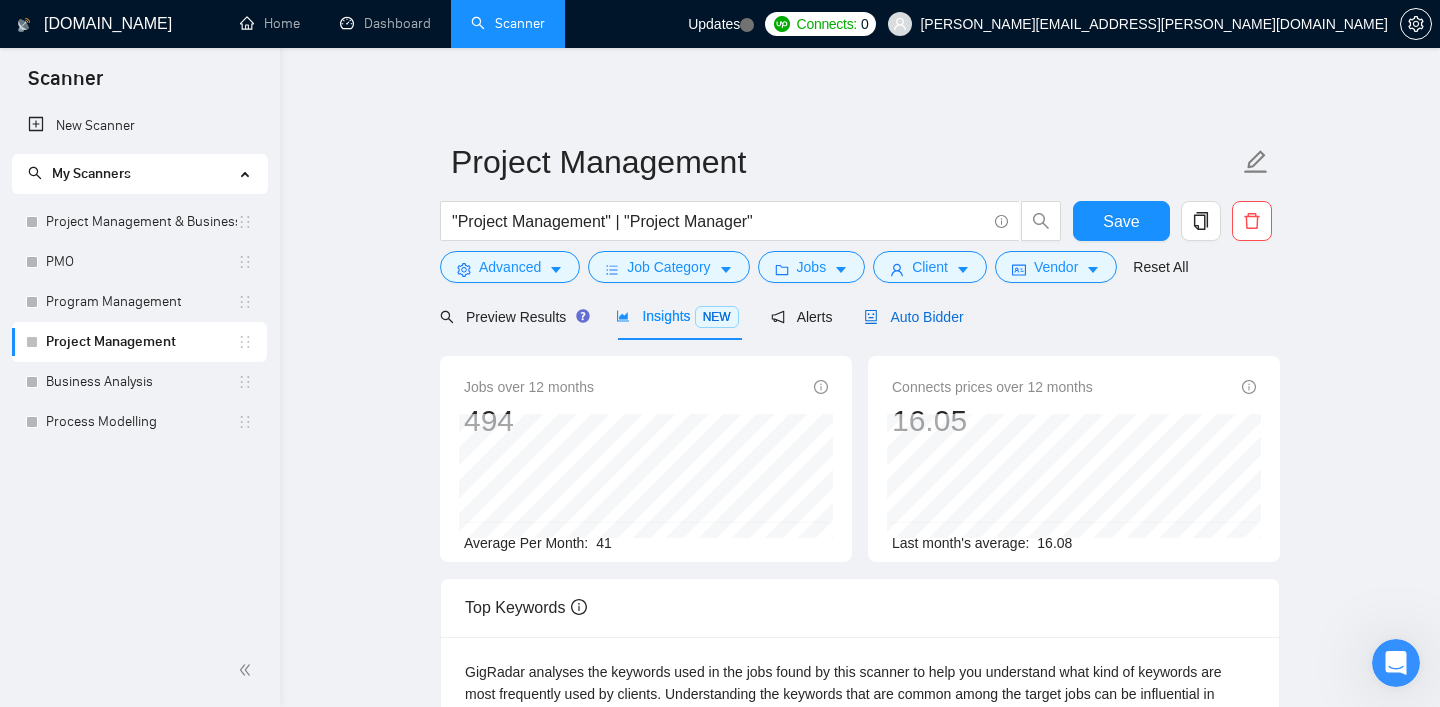 click on "Auto Bidder" at bounding box center [913, 317] 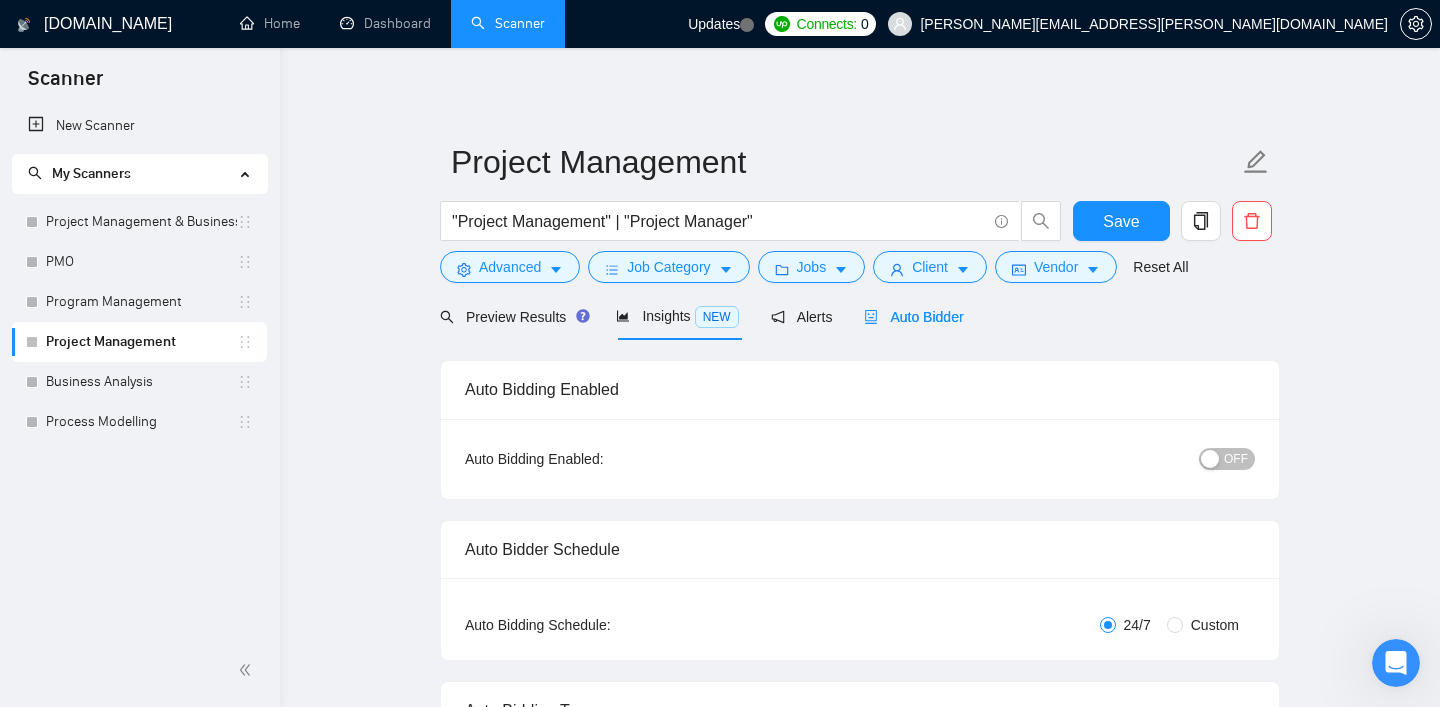 type 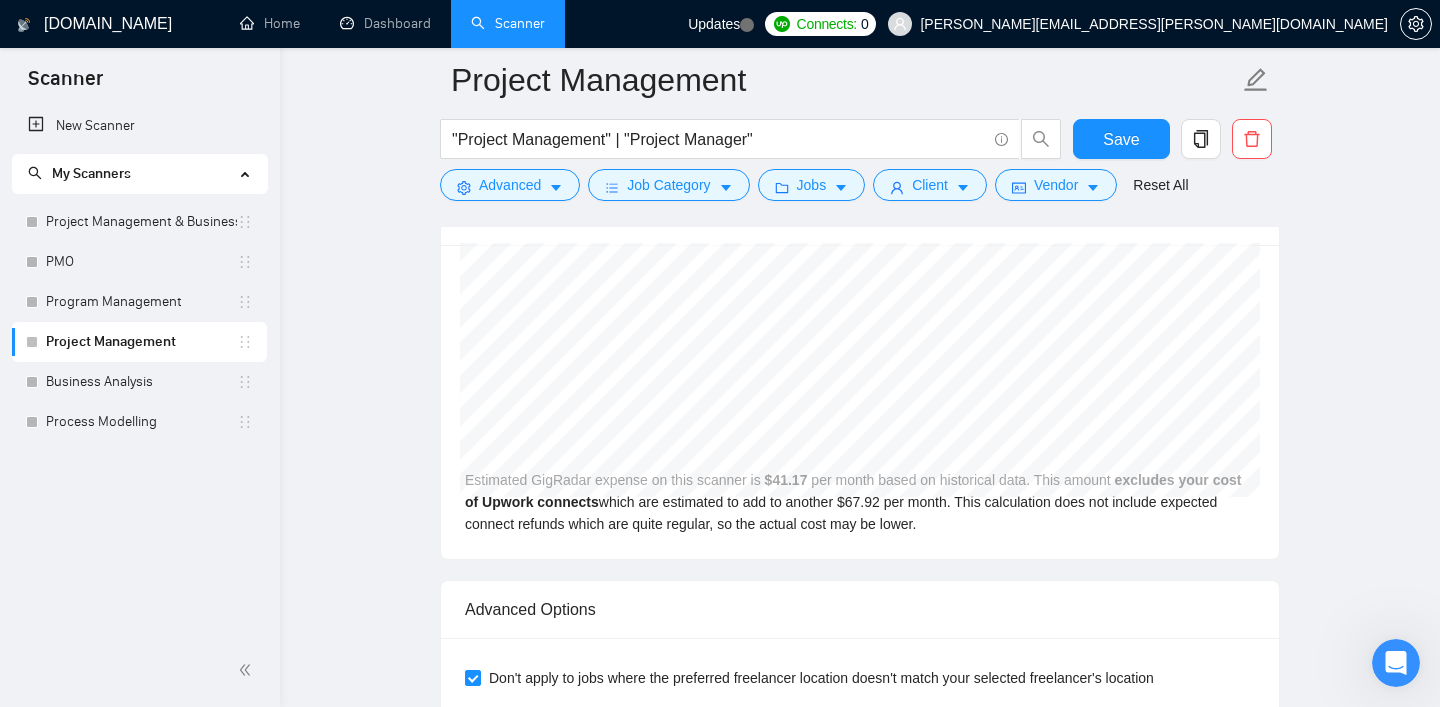 scroll, scrollTop: 3353, scrollLeft: 0, axis: vertical 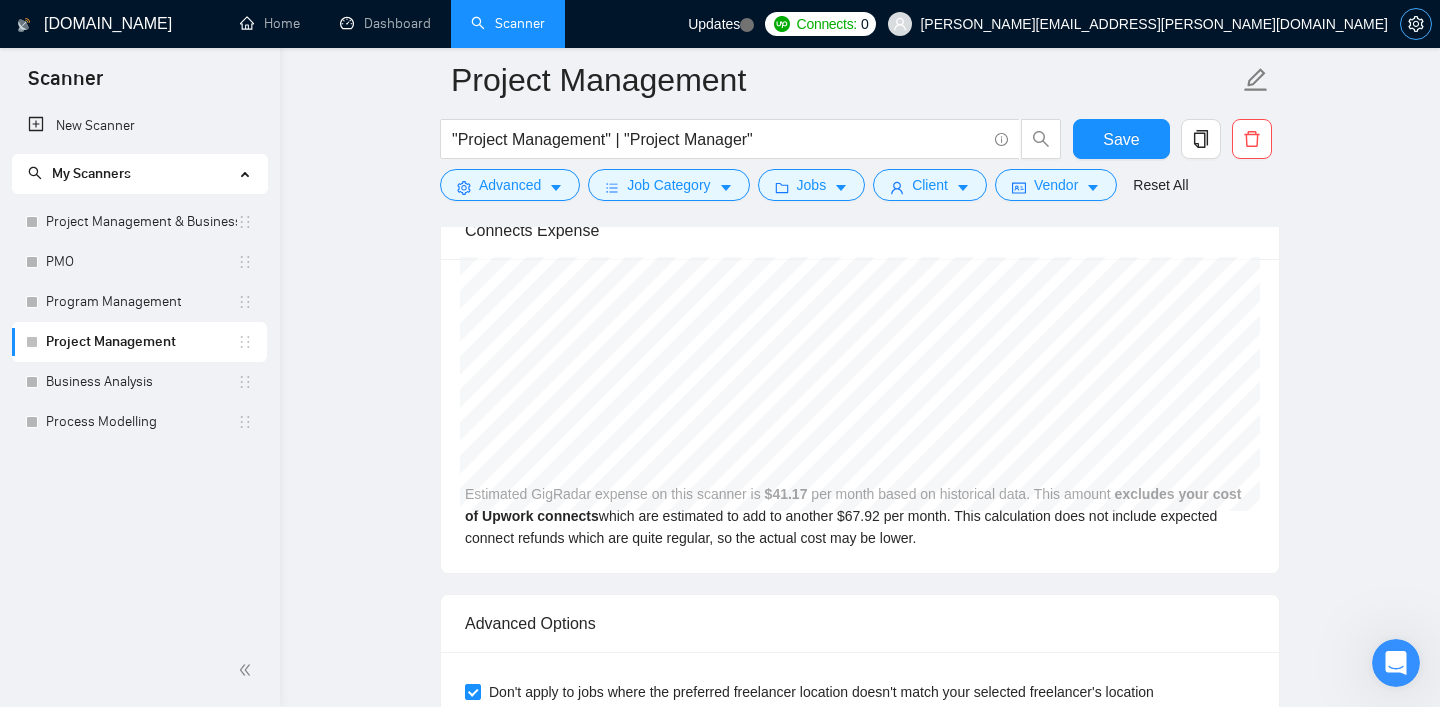 click 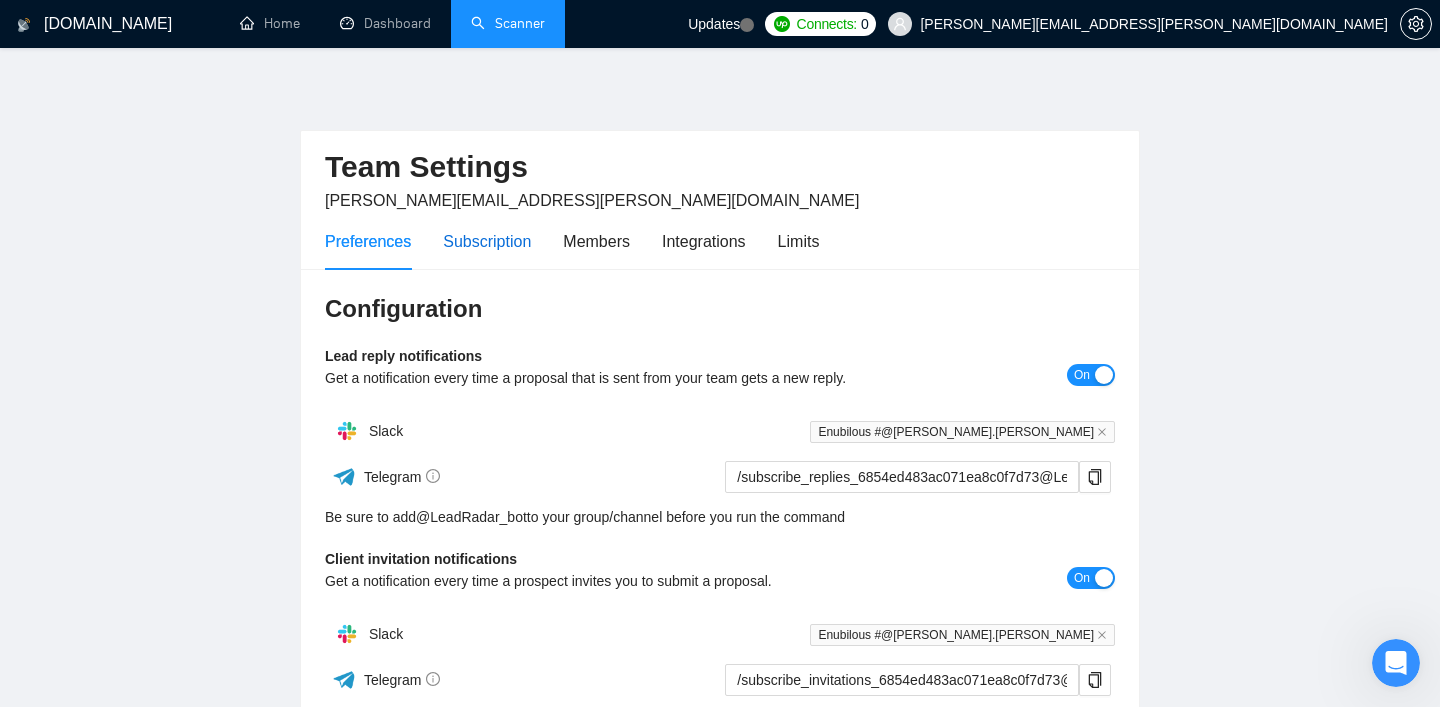 click on "Subscription" at bounding box center (487, 241) 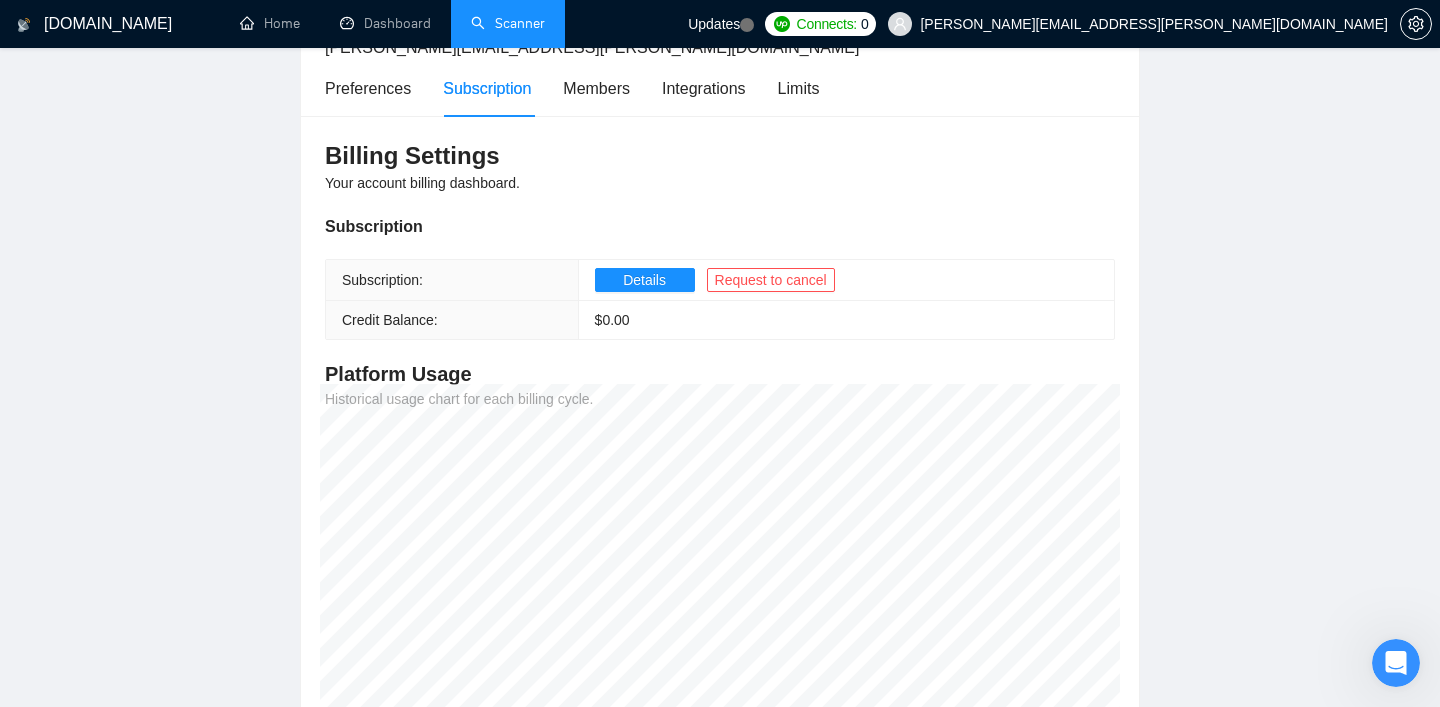 scroll, scrollTop: 79, scrollLeft: 0, axis: vertical 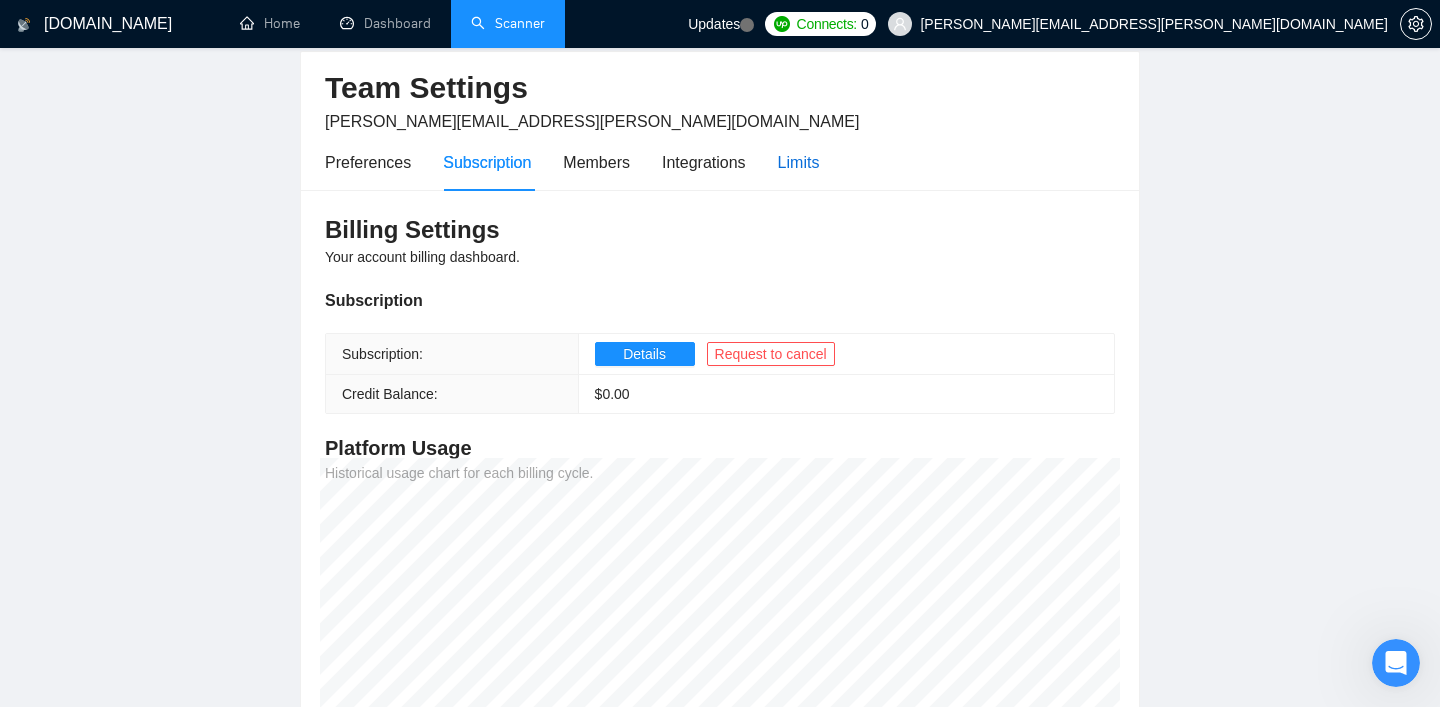 click on "Limits" at bounding box center (799, 162) 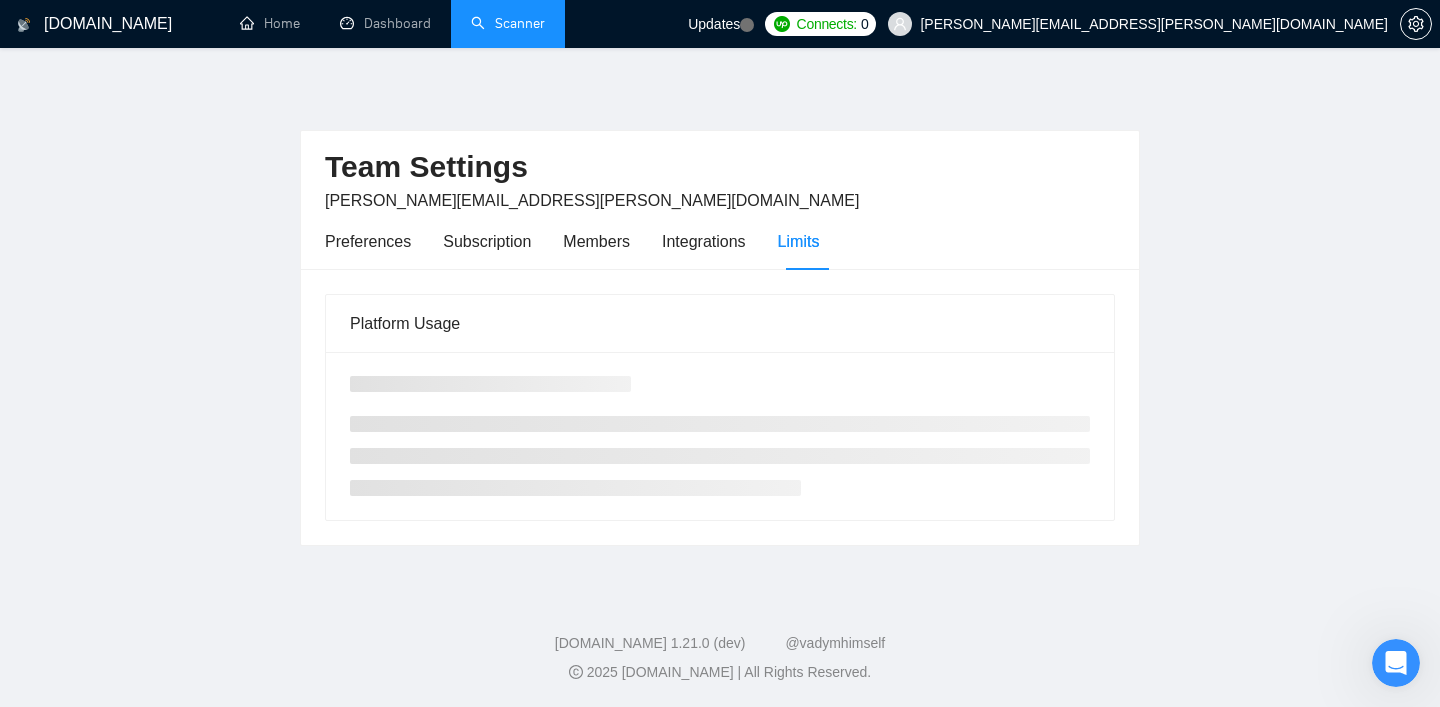 scroll, scrollTop: 0, scrollLeft: 0, axis: both 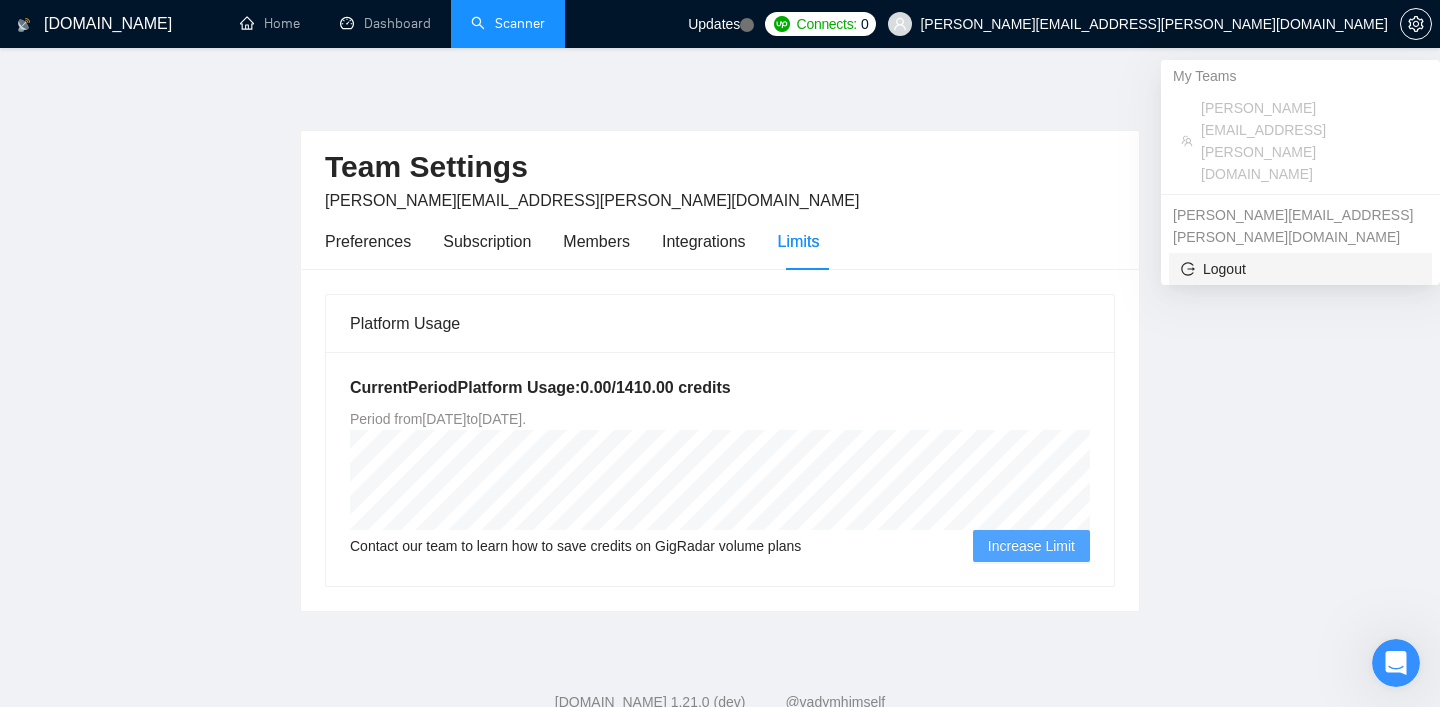 click on "Logout" at bounding box center (1300, 269) 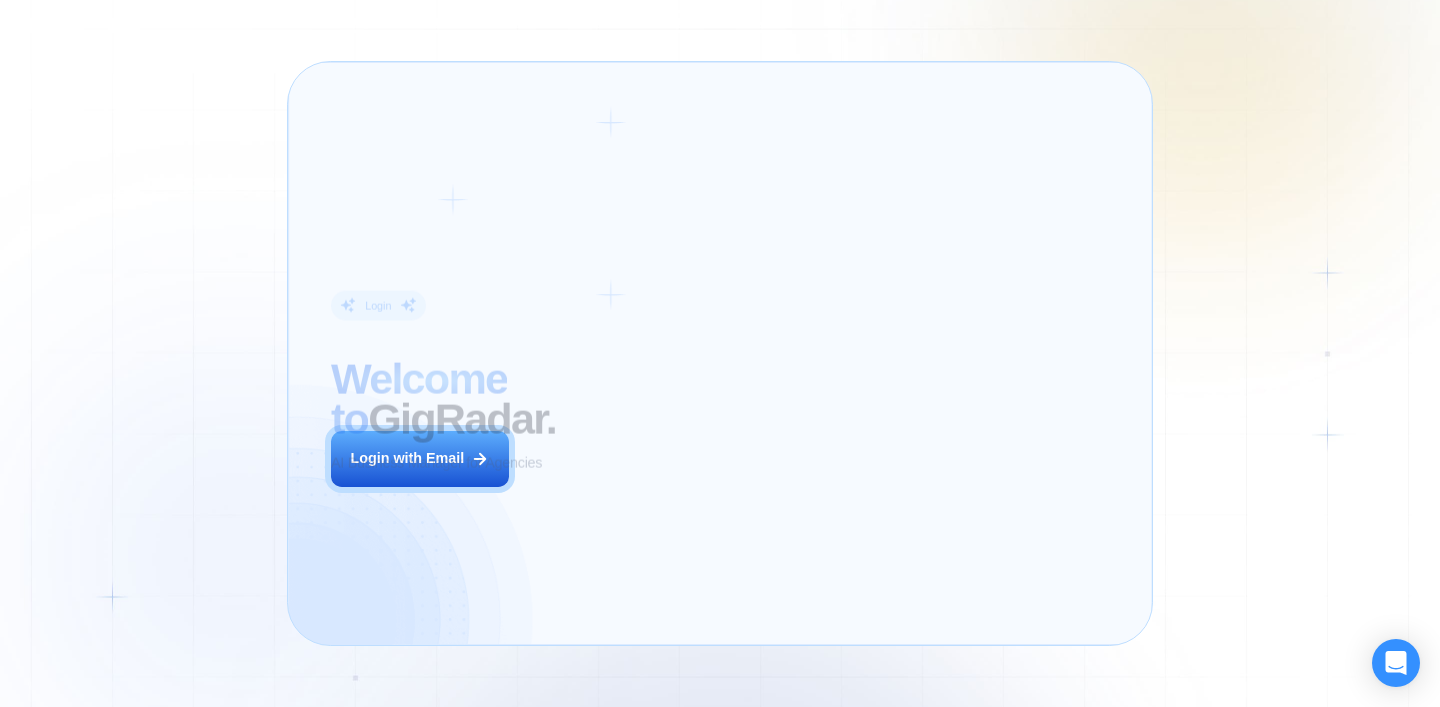scroll, scrollTop: 0, scrollLeft: 0, axis: both 